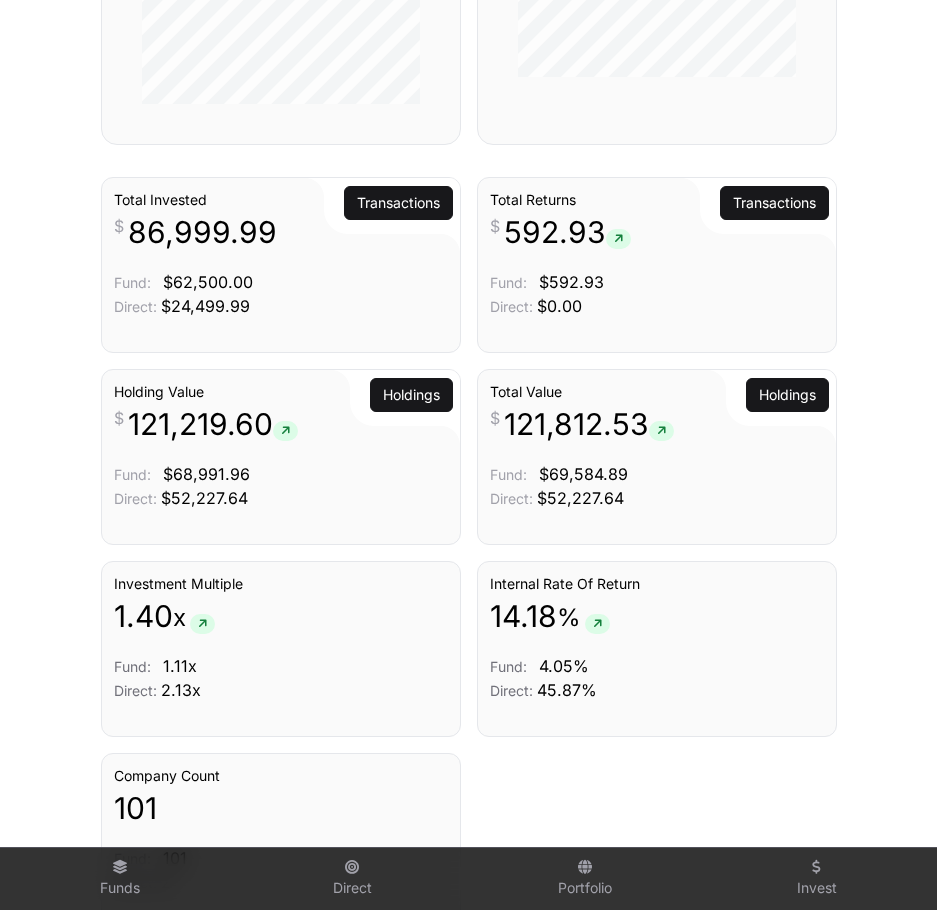 scroll, scrollTop: 1200, scrollLeft: 0, axis: vertical 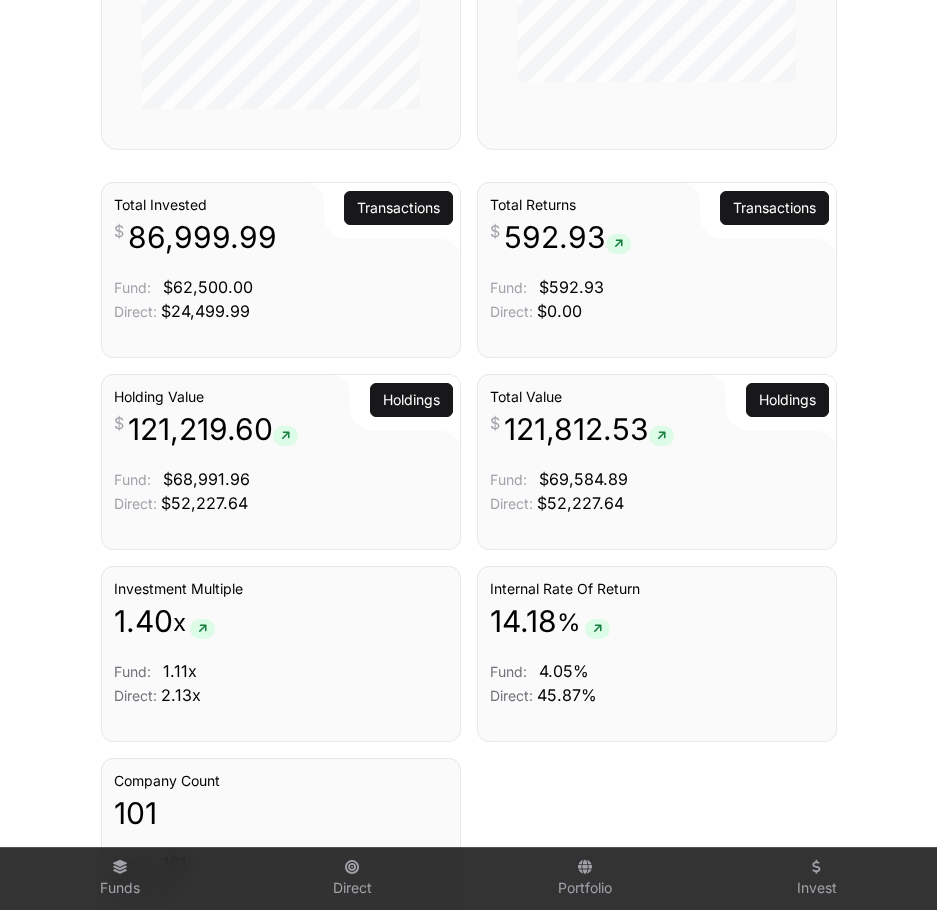 click on "Total Returns  [PRICE]  Fund: [PRICE] Direct: [PRICE]" 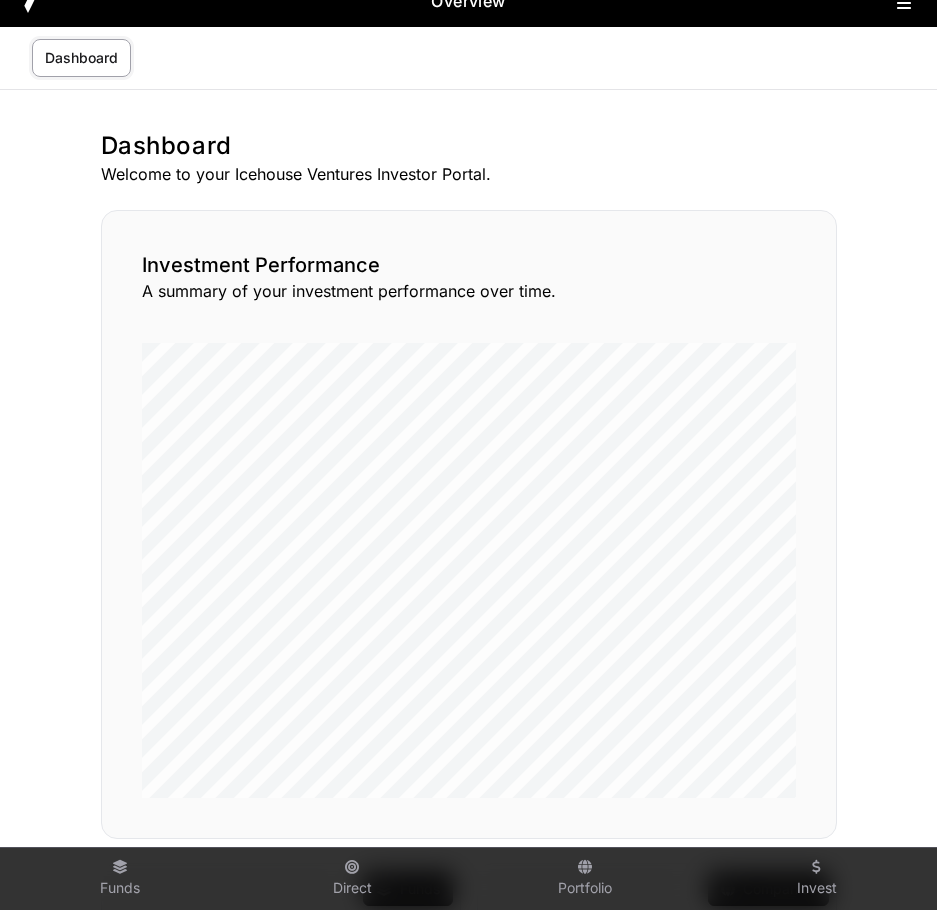 scroll, scrollTop: 0, scrollLeft: 0, axis: both 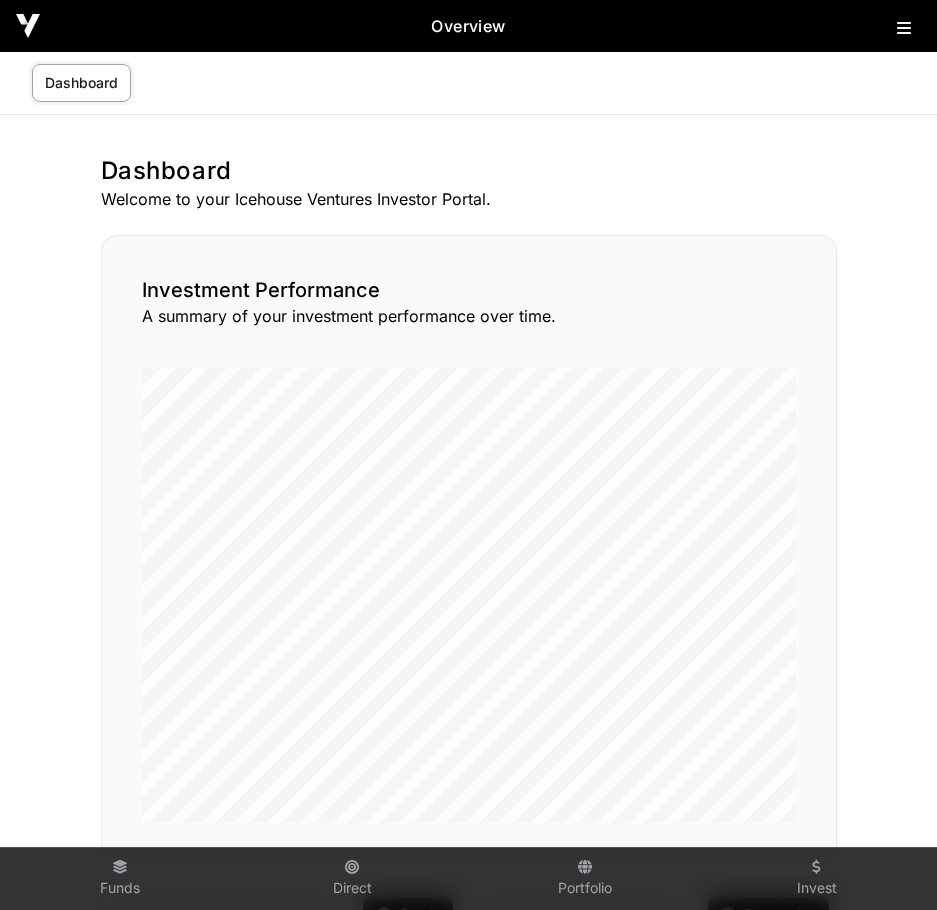 click on "Dashboard" 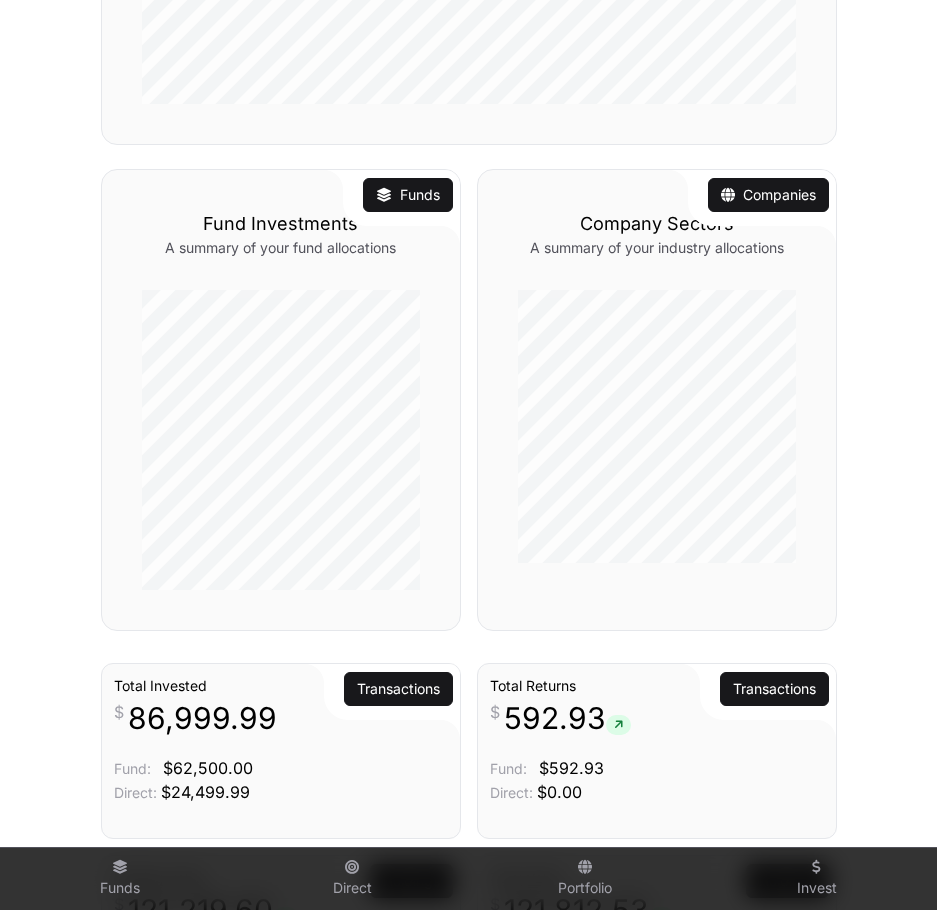 scroll, scrollTop: 1000, scrollLeft: 0, axis: vertical 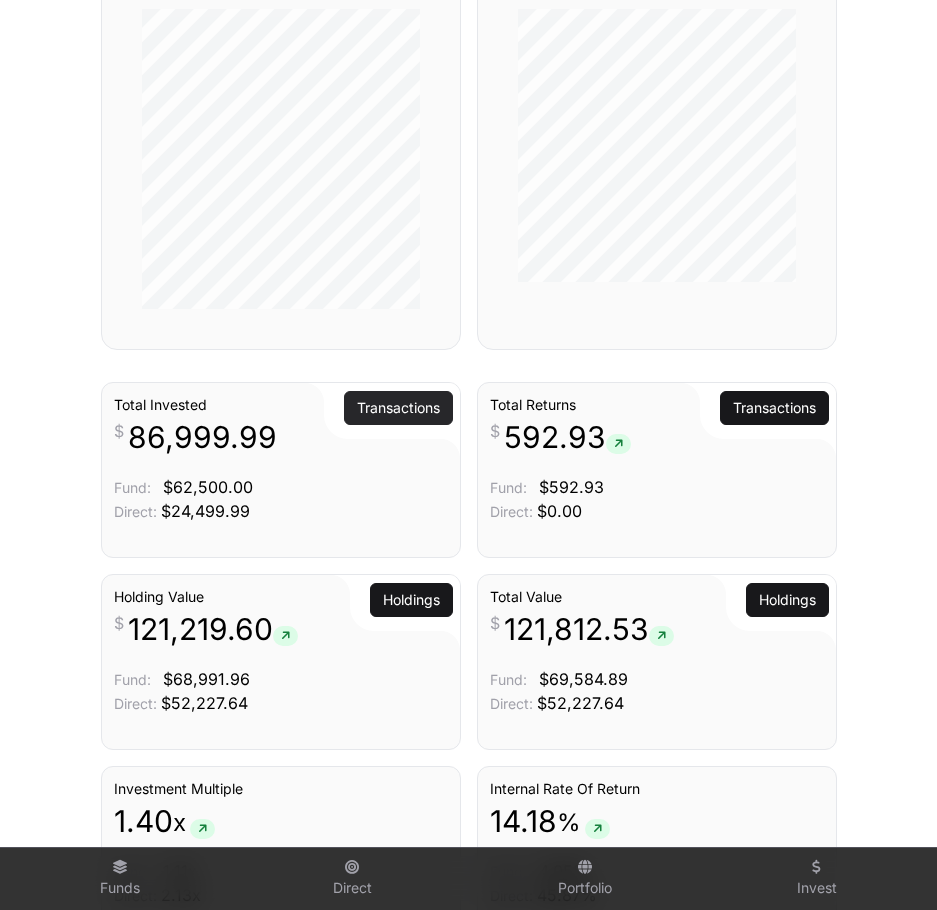 click on "Transactions" 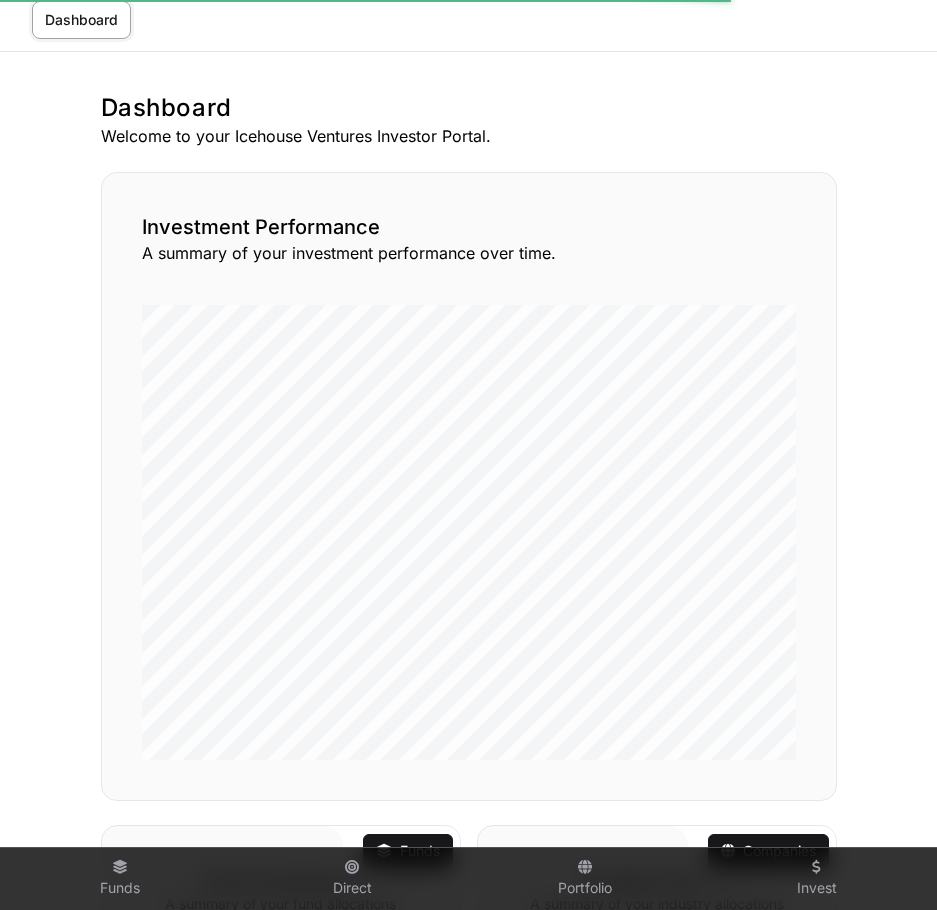 scroll, scrollTop: 0, scrollLeft: 0, axis: both 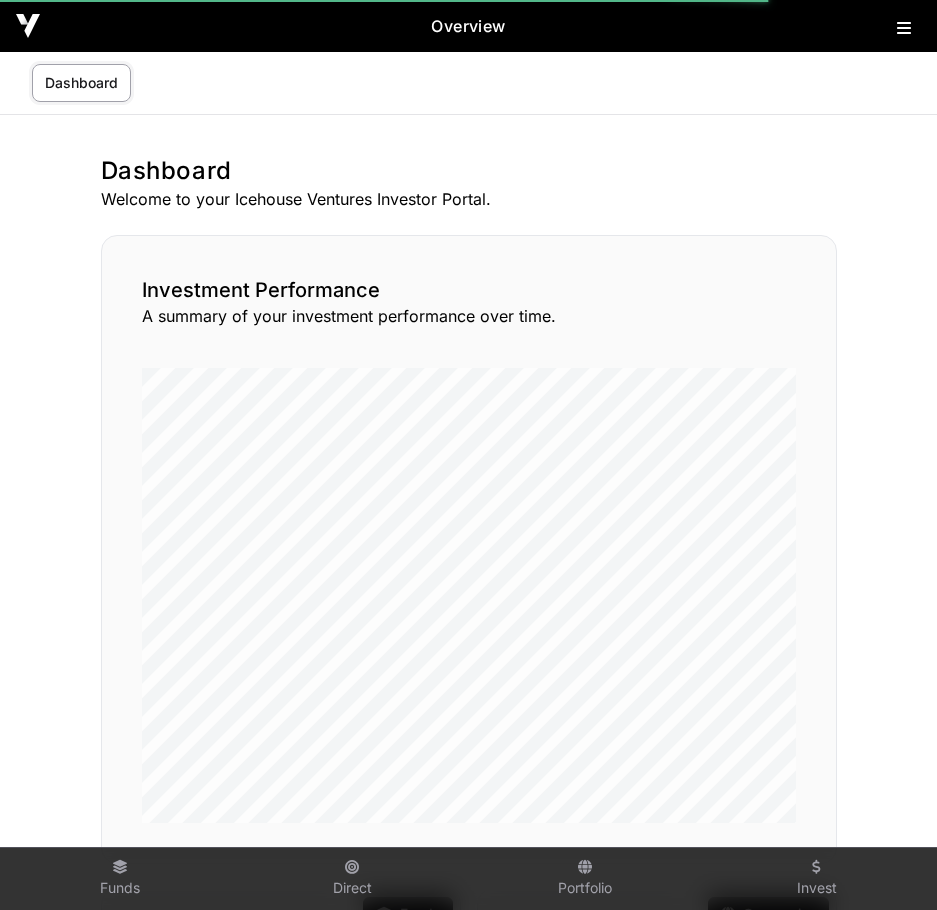 click 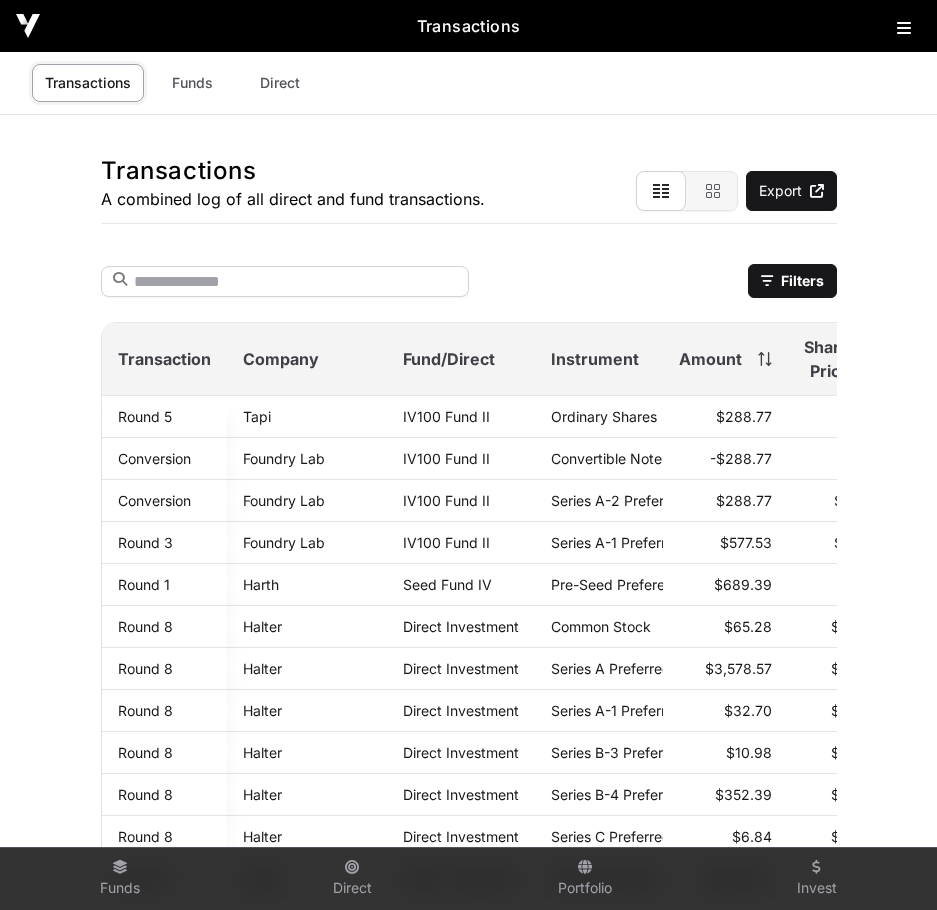 click on "A combined log of all direct and fund transactions." 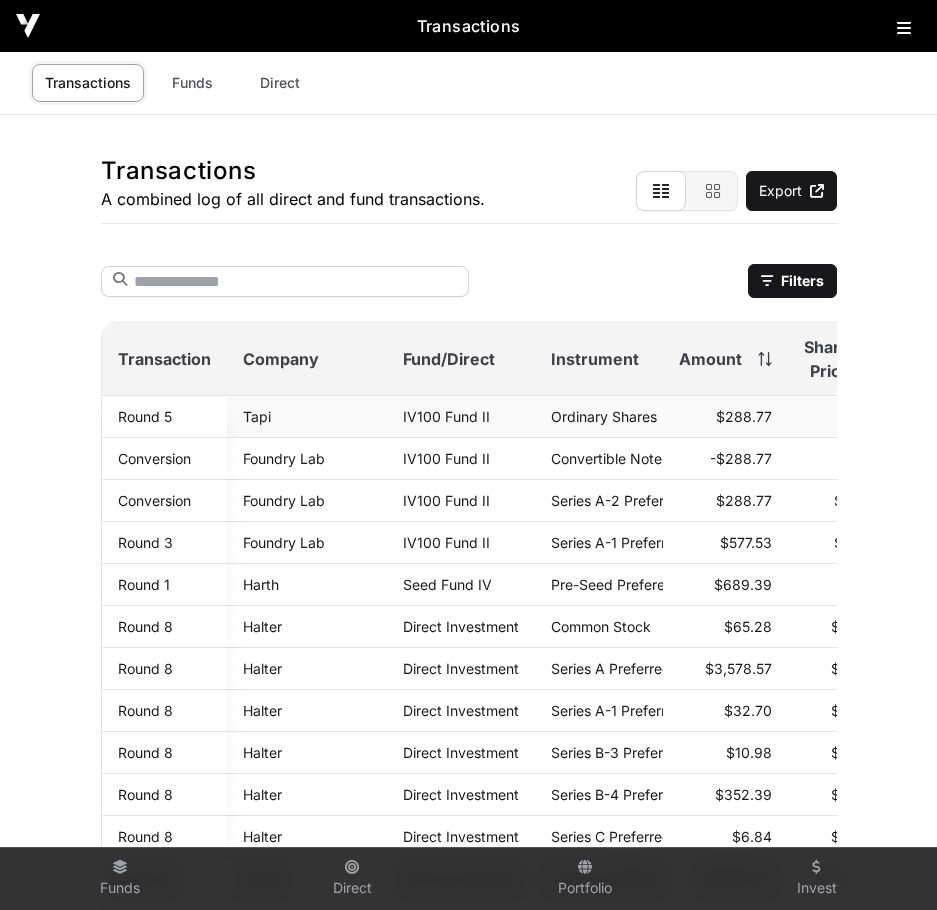 click on "Tapi" 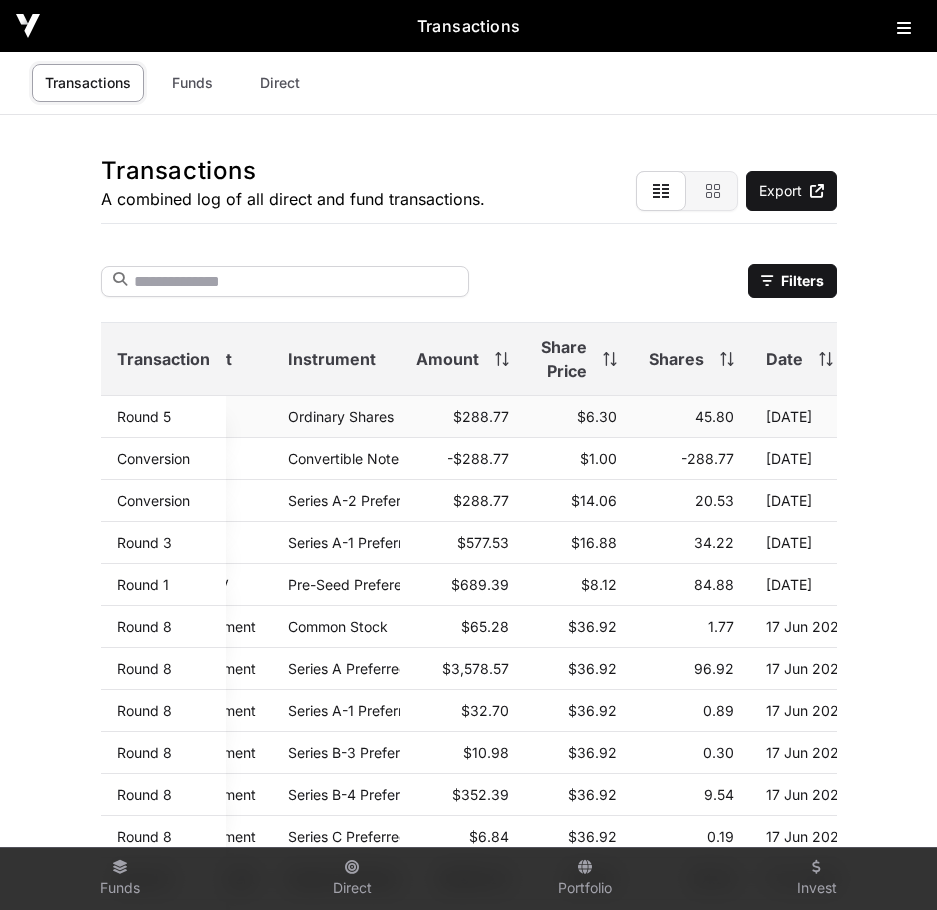 scroll, scrollTop: 0, scrollLeft: 304, axis: horizontal 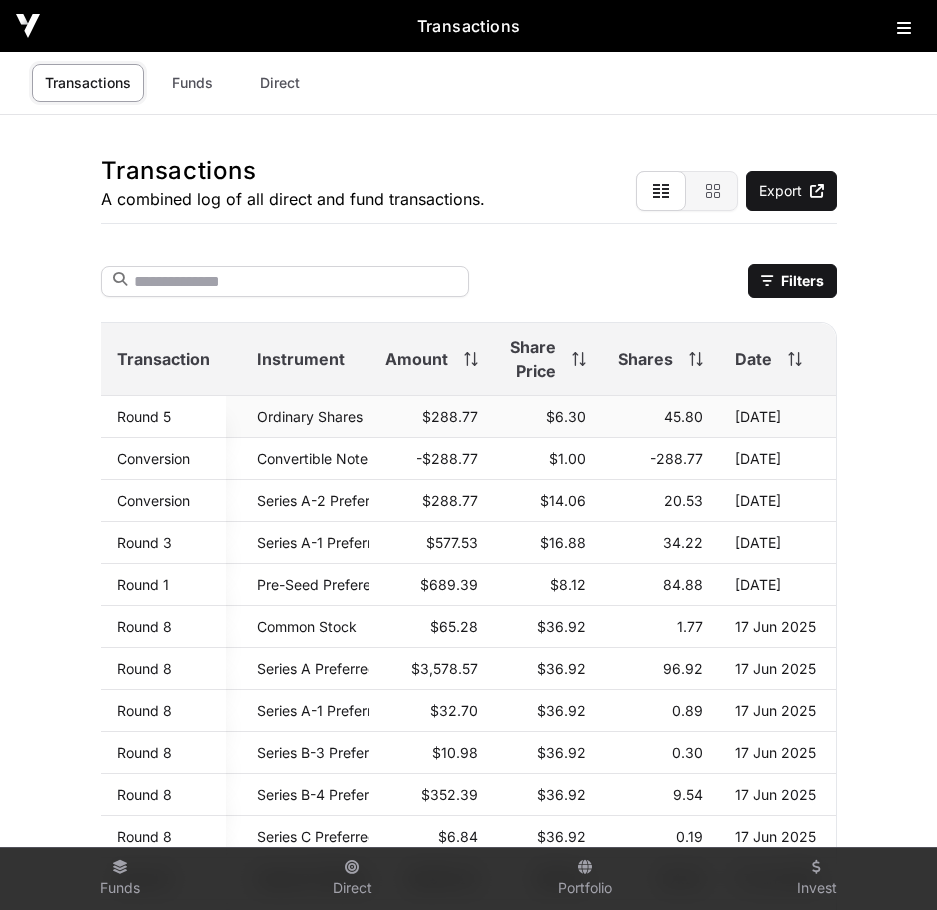 drag, startPoint x: 297, startPoint y: 422, endPoint x: 380, endPoint y: 416, distance: 83.21658 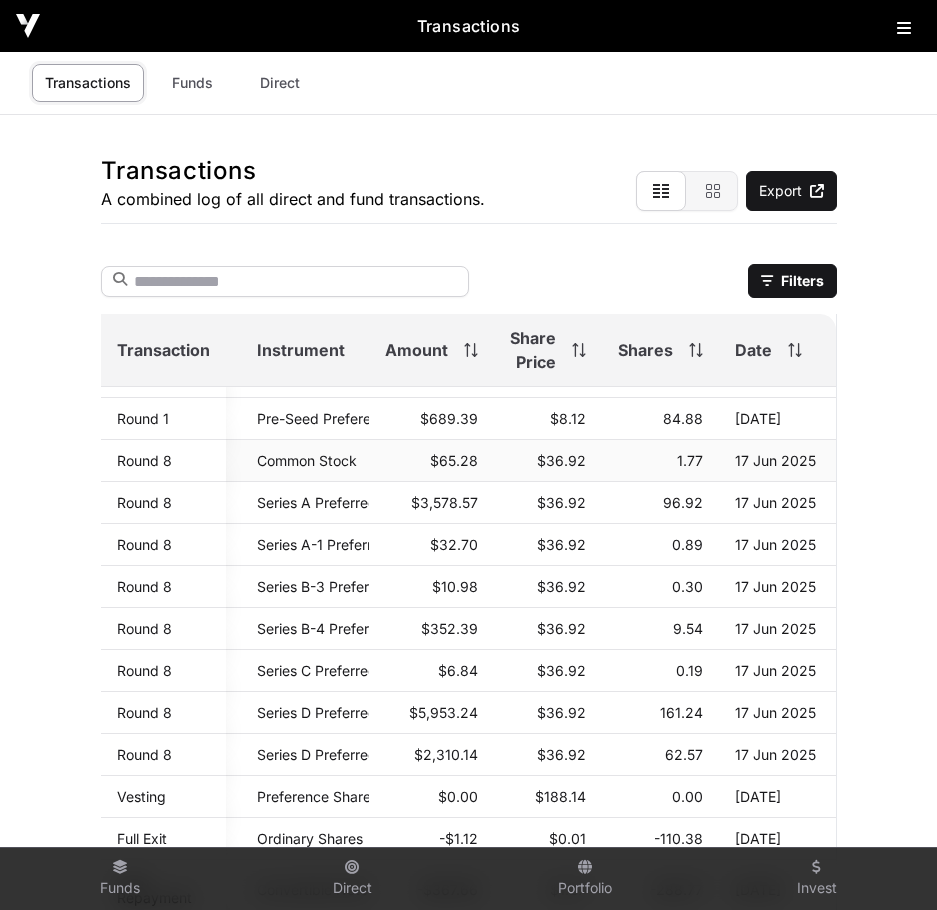 scroll, scrollTop: 0, scrollLeft: 304, axis: horizontal 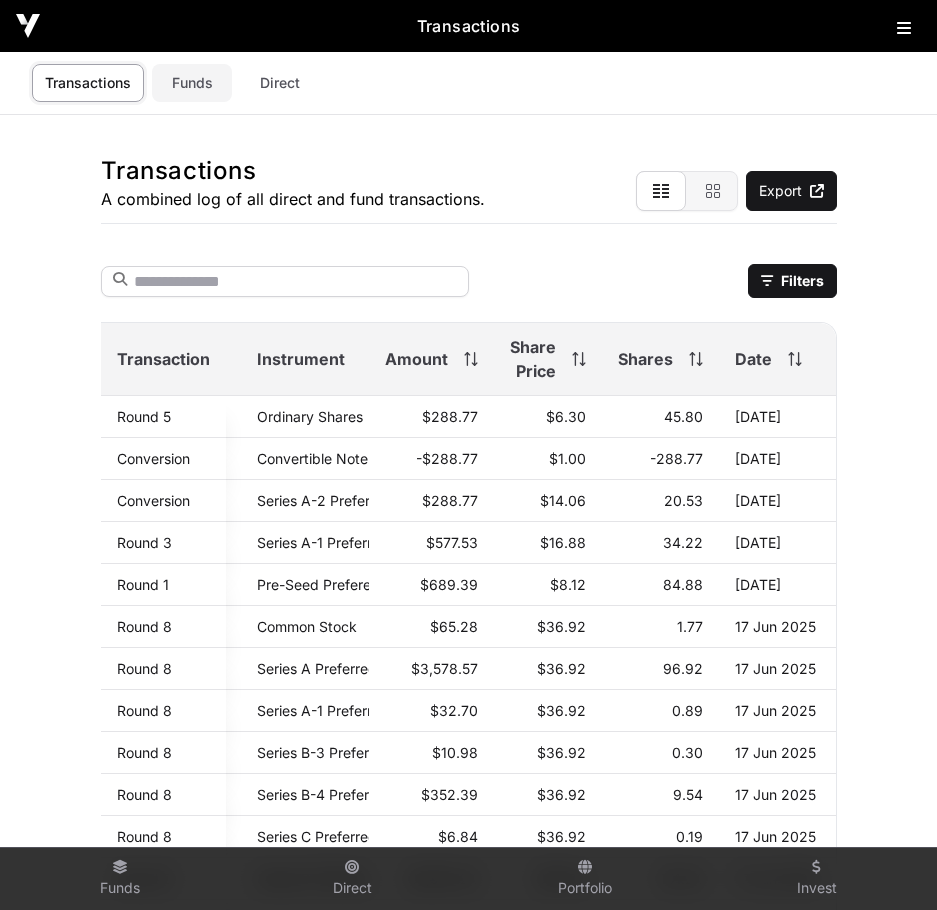 click on "Funds" 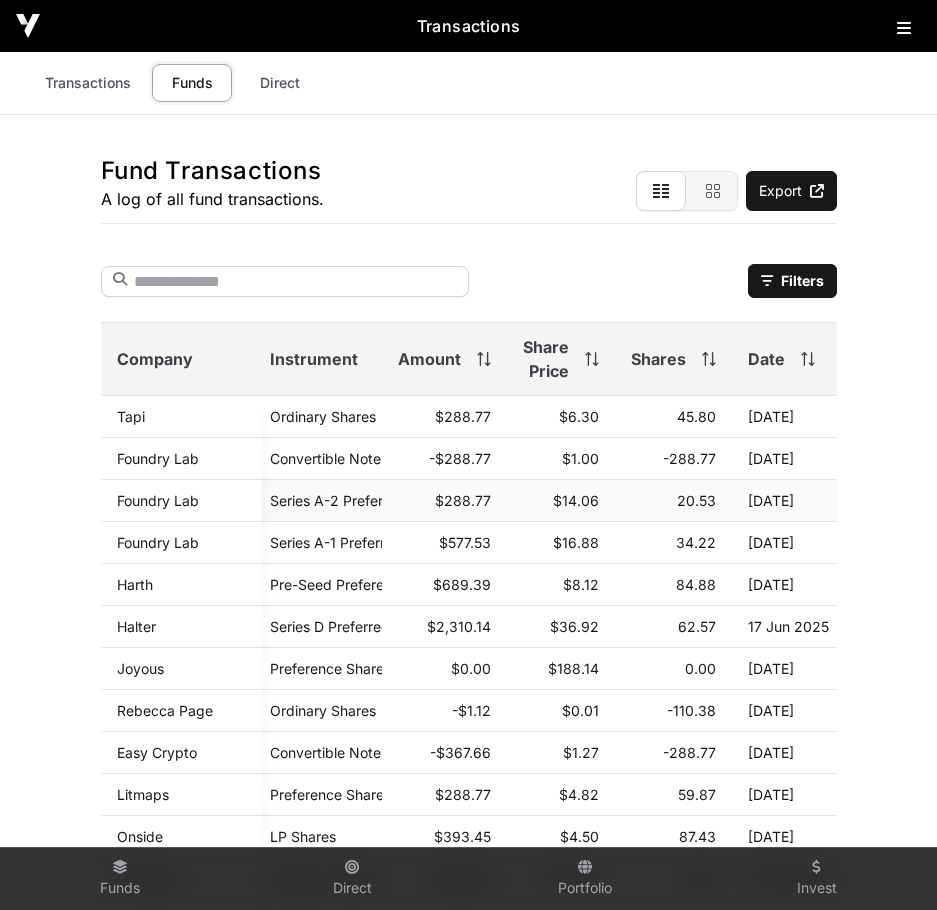 scroll, scrollTop: 0, scrollLeft: 281, axis: horizontal 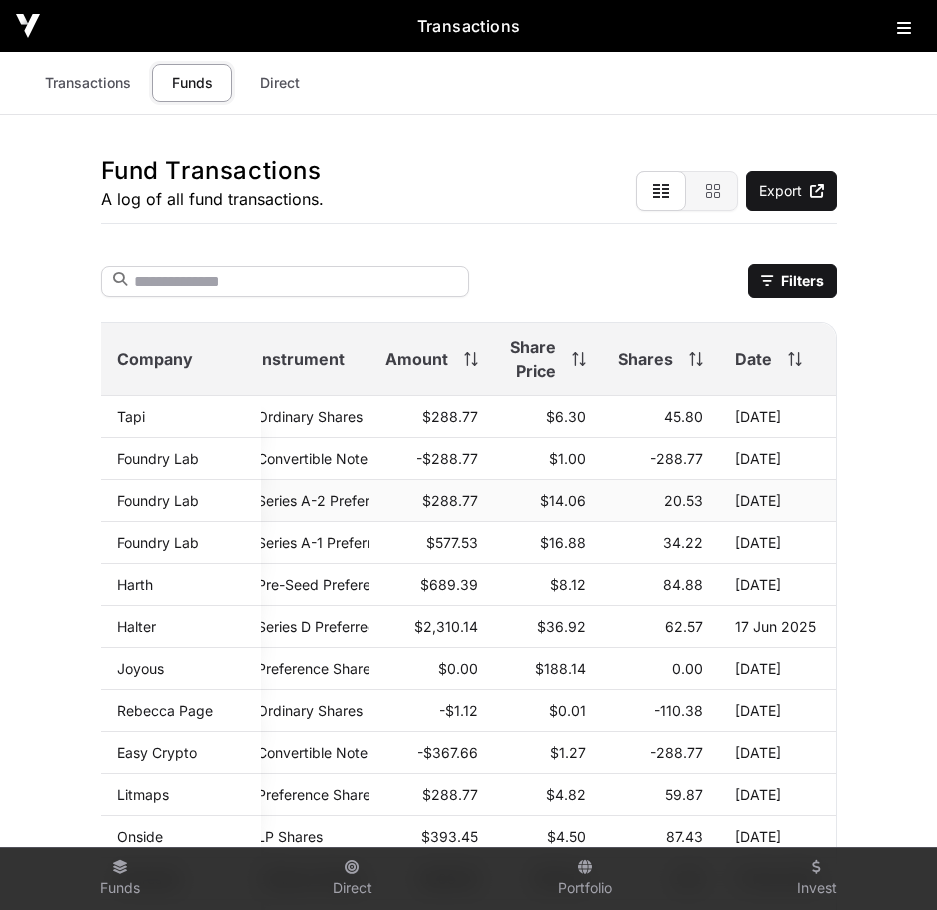 drag, startPoint x: 328, startPoint y: 483, endPoint x: 414, endPoint y: 485, distance: 86.023254 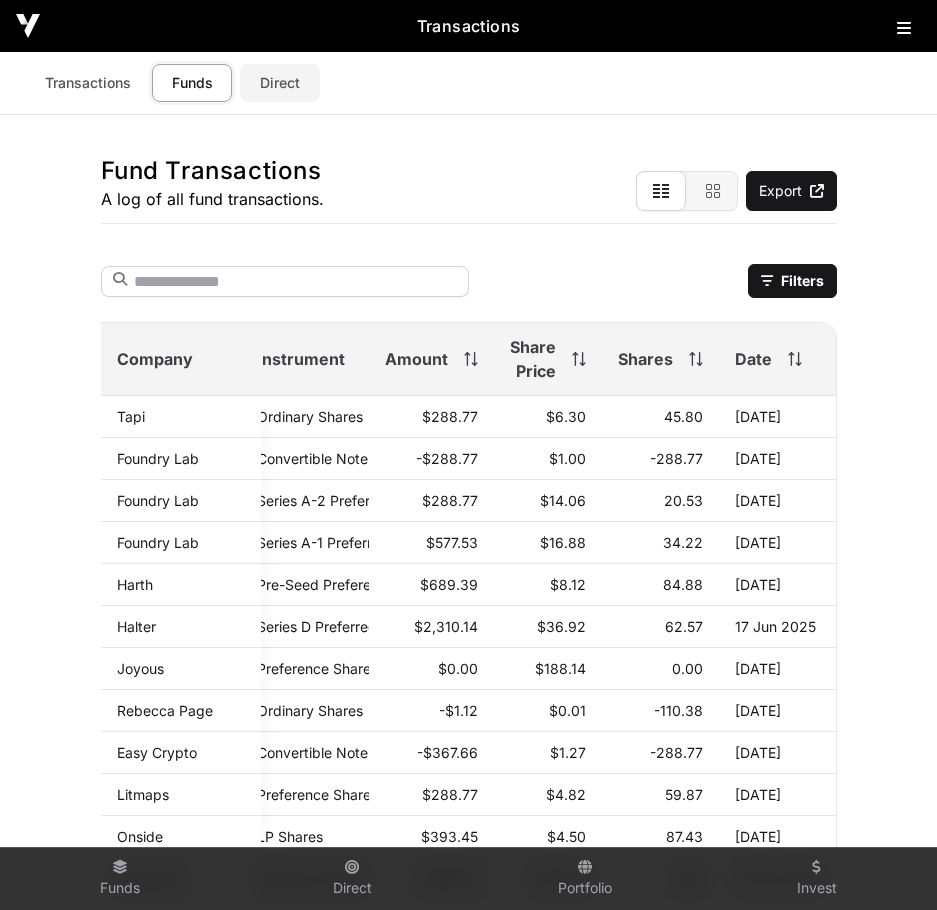 click on "Direct" 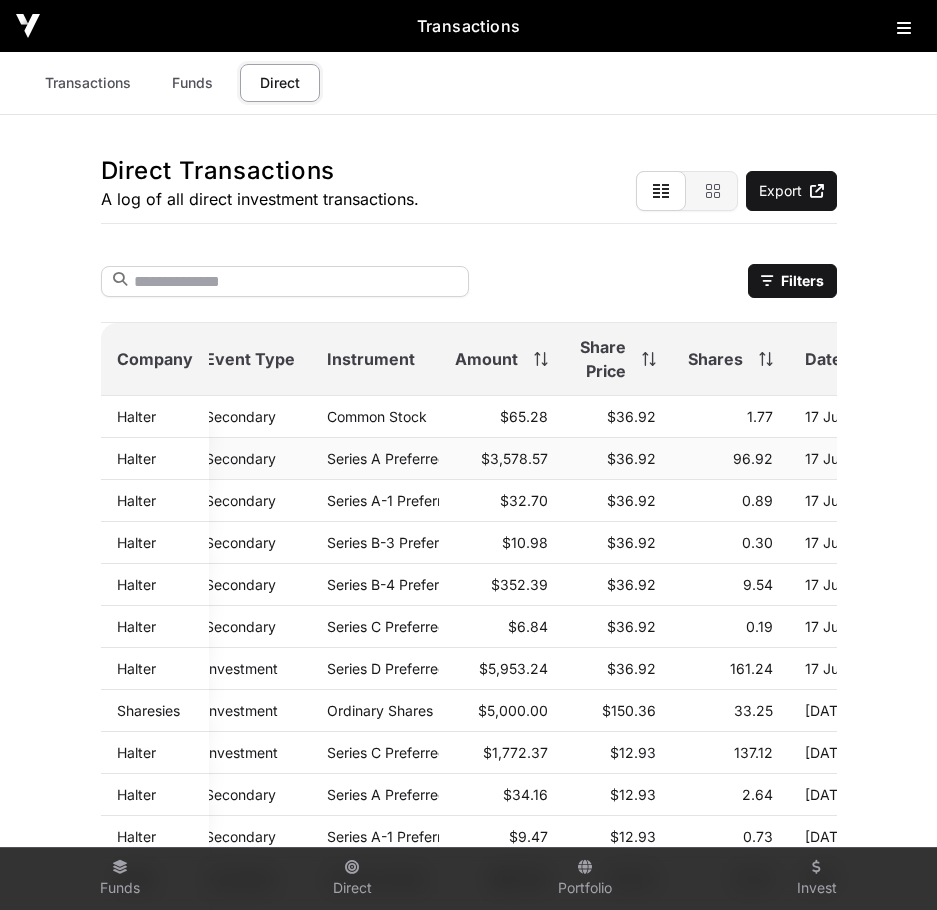 scroll, scrollTop: 0, scrollLeft: 81, axis: horizontal 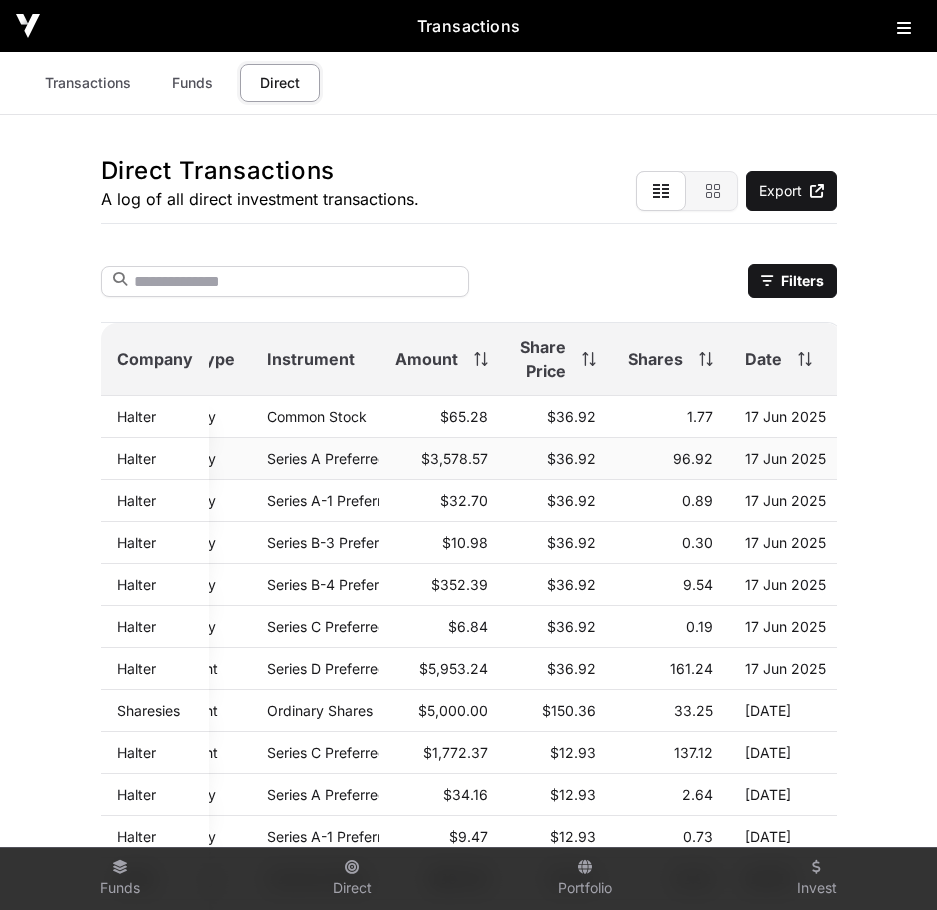 drag, startPoint x: 237, startPoint y: 443, endPoint x: 407, endPoint y: 465, distance: 171.41762 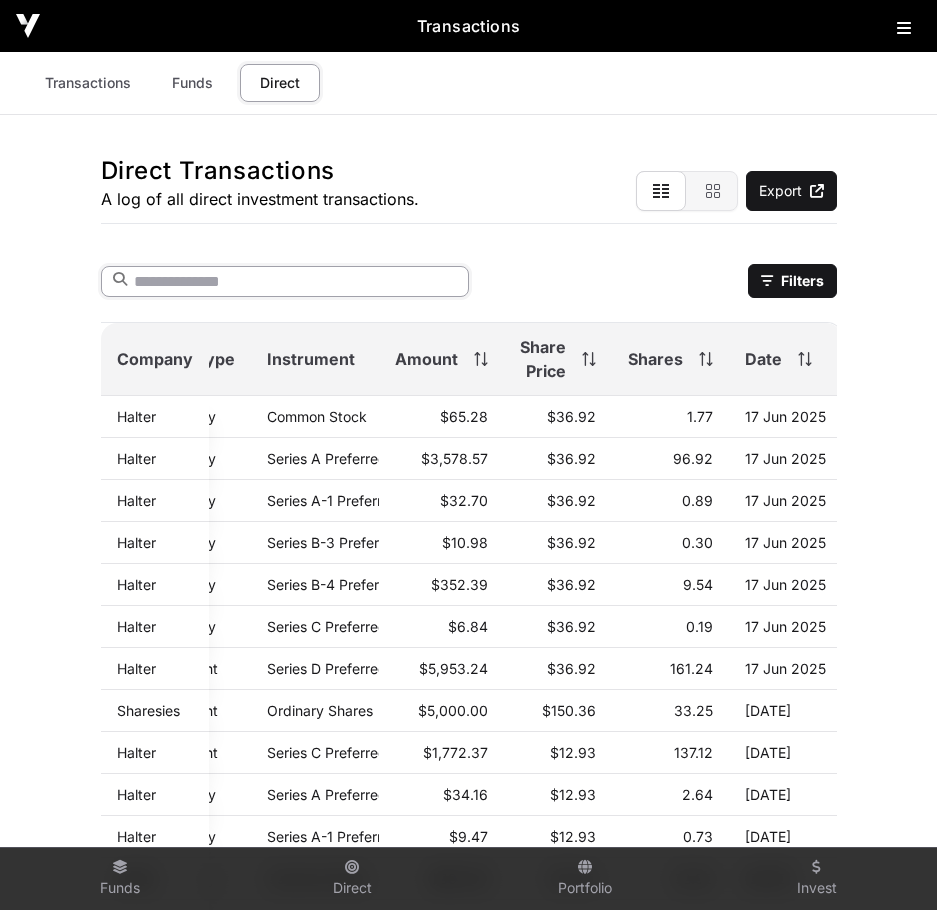 drag, startPoint x: 297, startPoint y: 282, endPoint x: 287, endPoint y: 280, distance: 10.198039 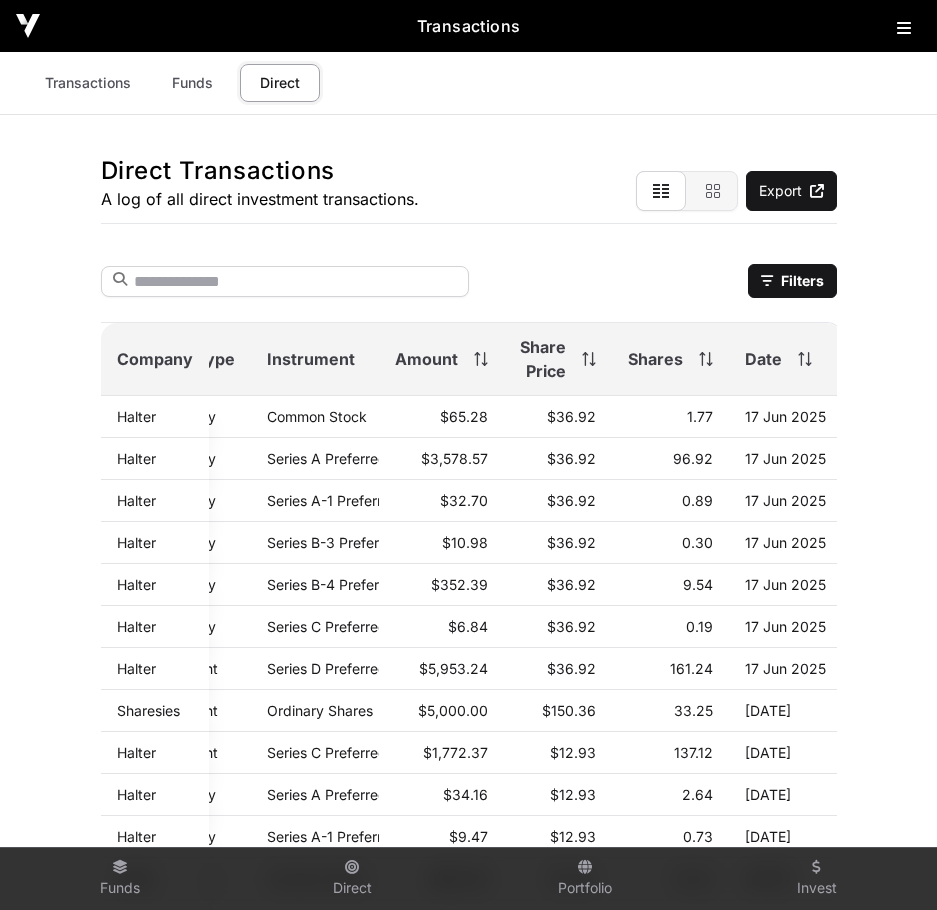 click 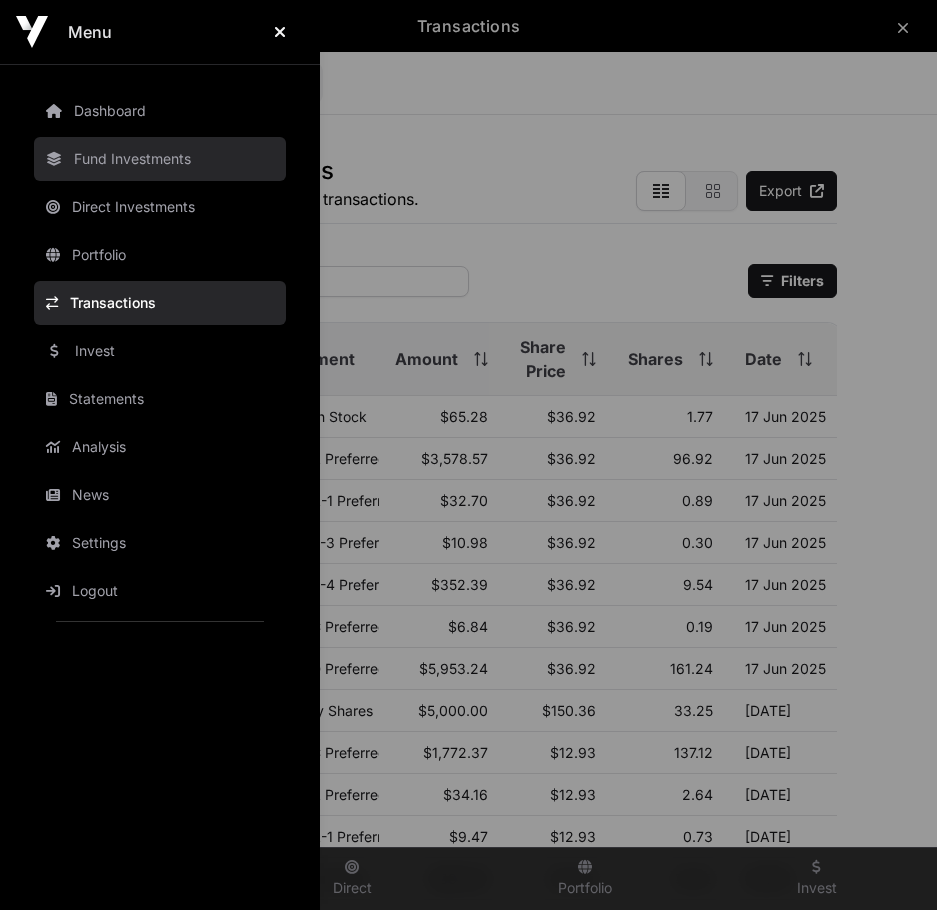 click on "Fund Investments" at bounding box center [160, 159] 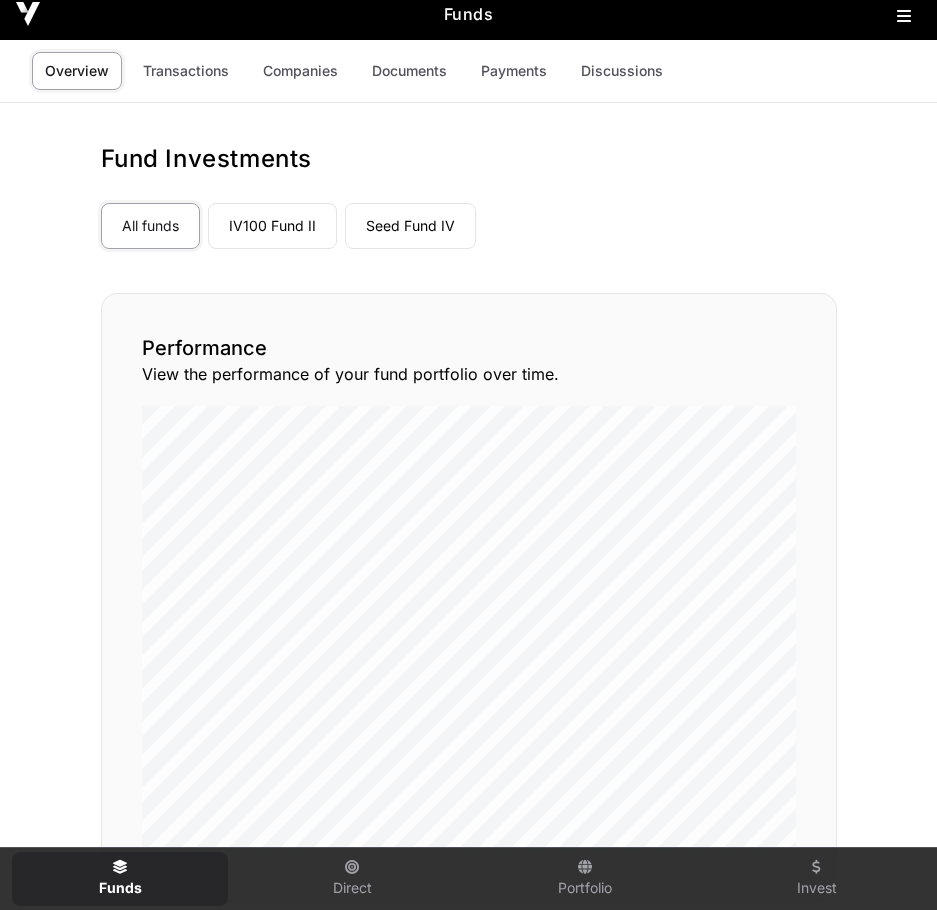 scroll, scrollTop: 0, scrollLeft: 0, axis: both 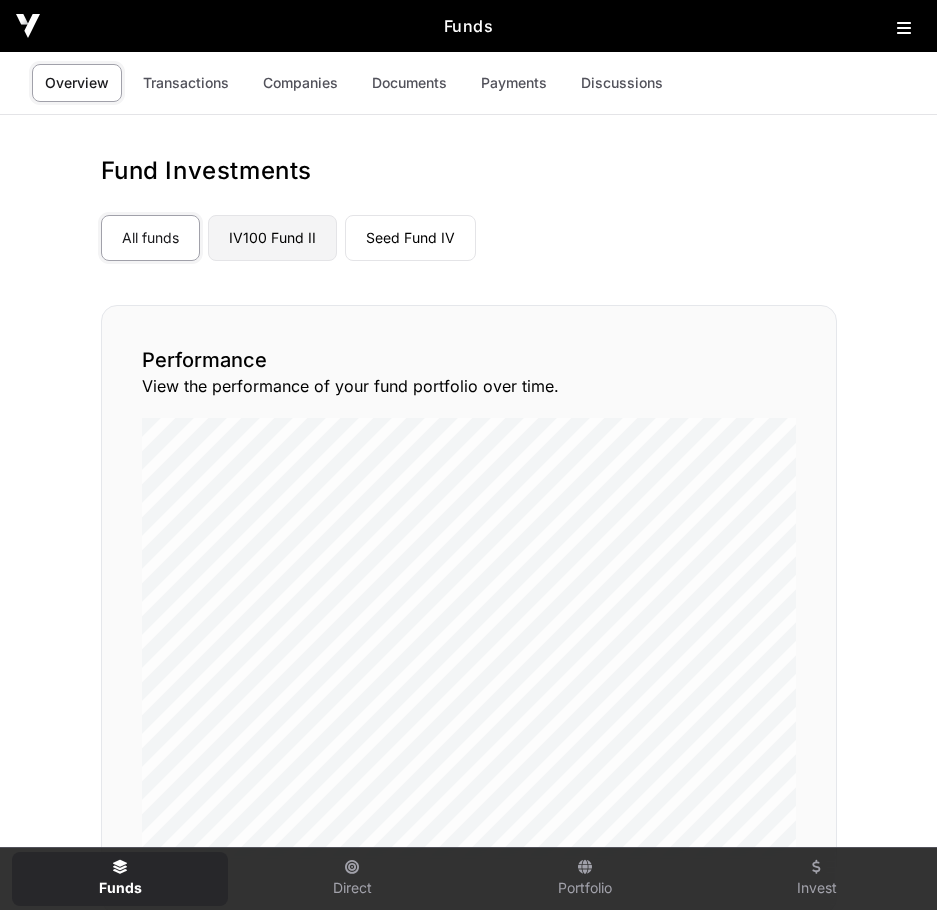 click on "IV100 Fund II" 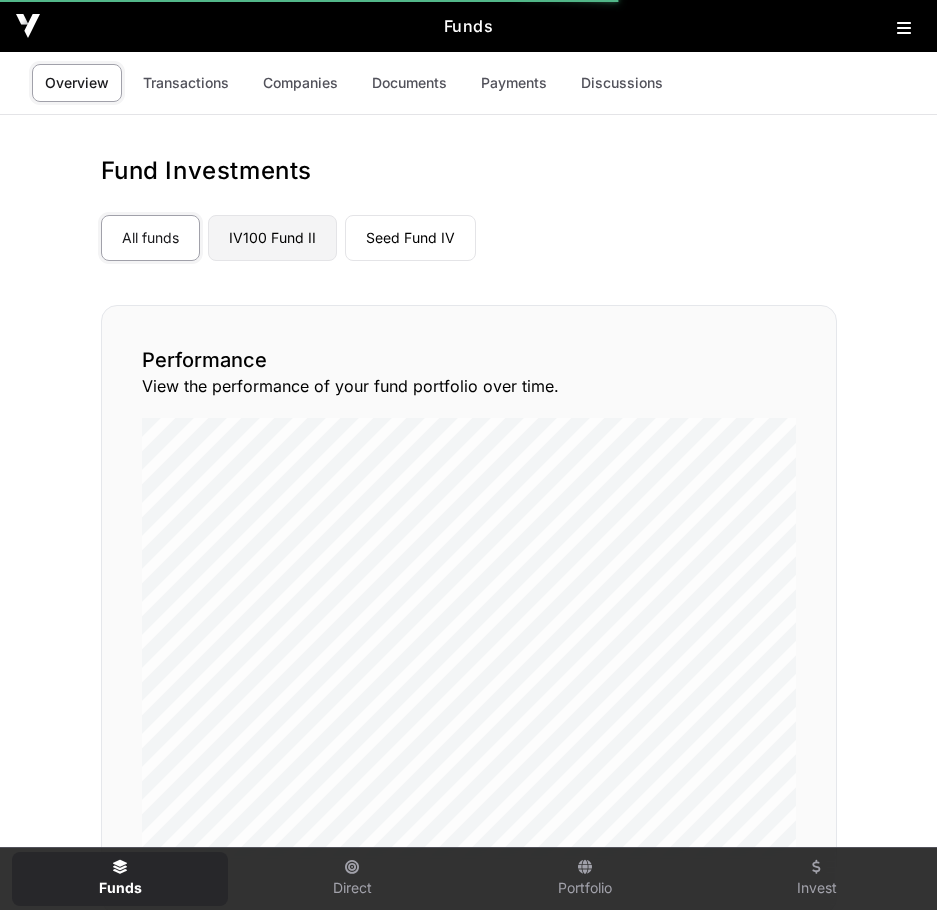 click on "IV100 Fund II" 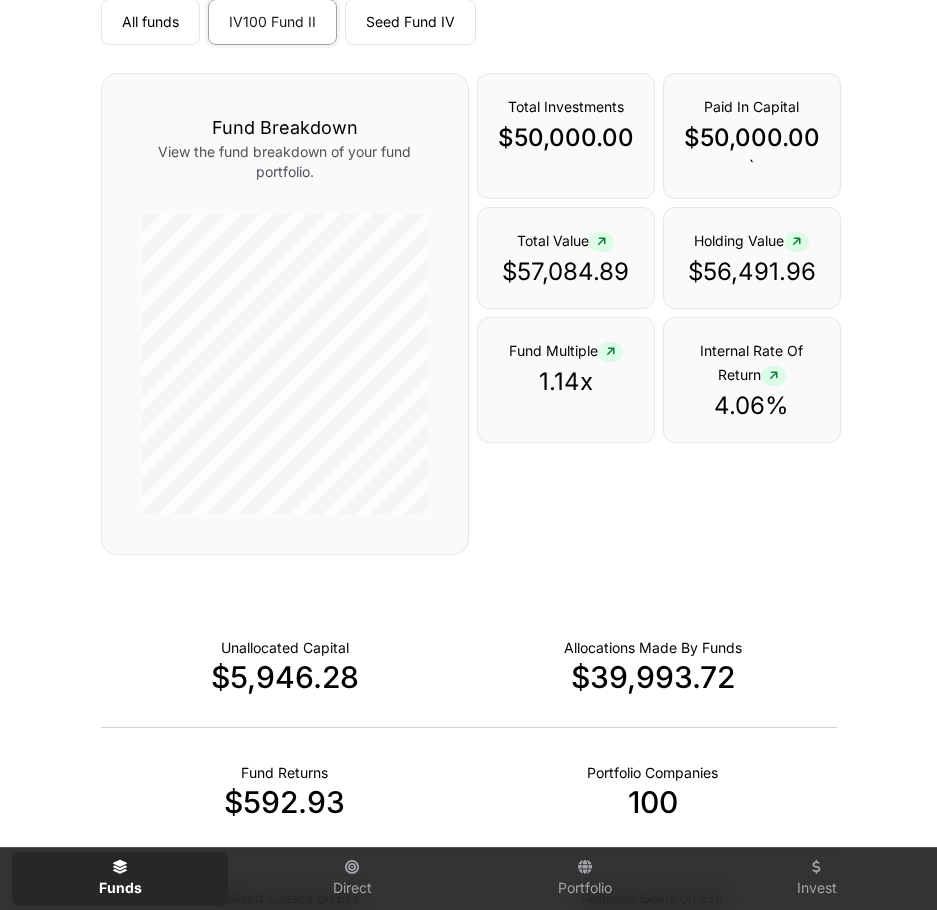 scroll, scrollTop: 200, scrollLeft: 0, axis: vertical 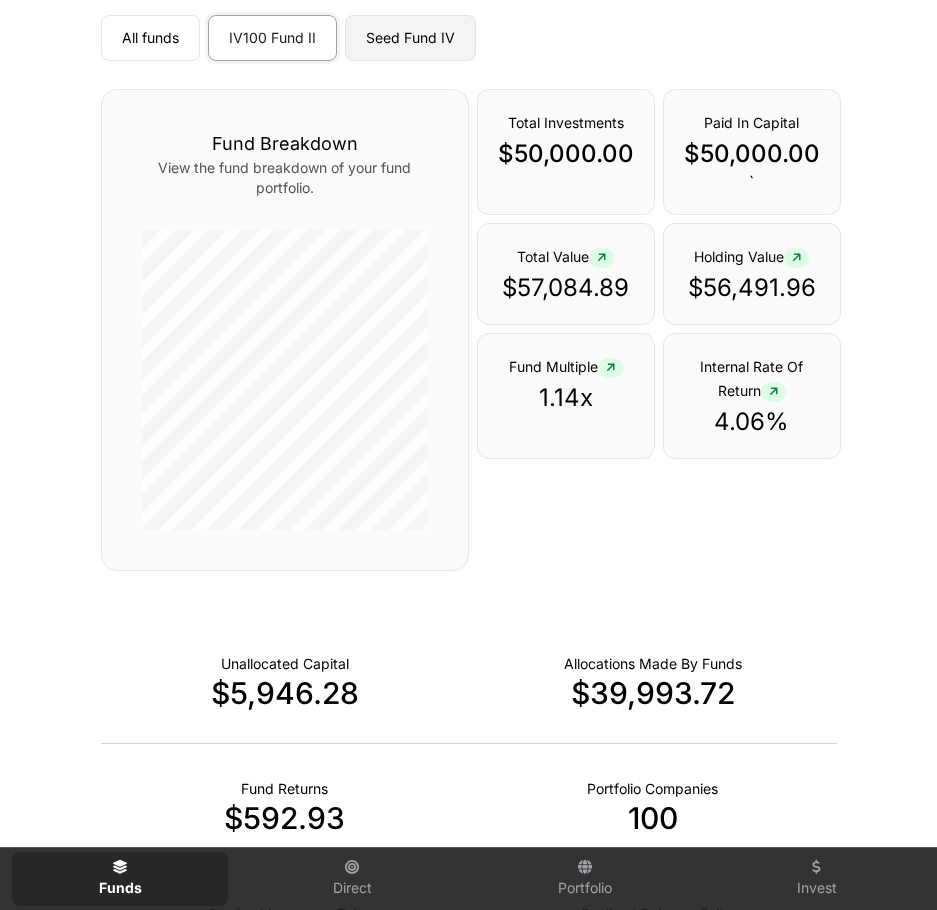 click on "Seed Fund IV" 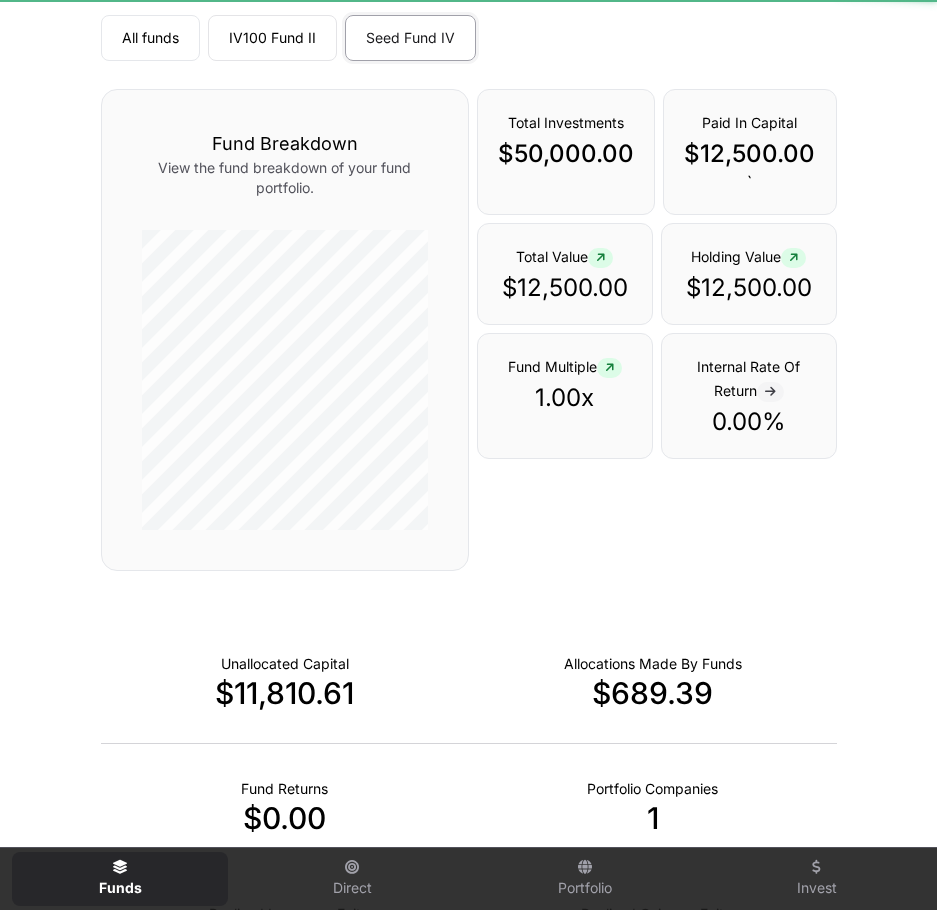 scroll, scrollTop: 0, scrollLeft: 0, axis: both 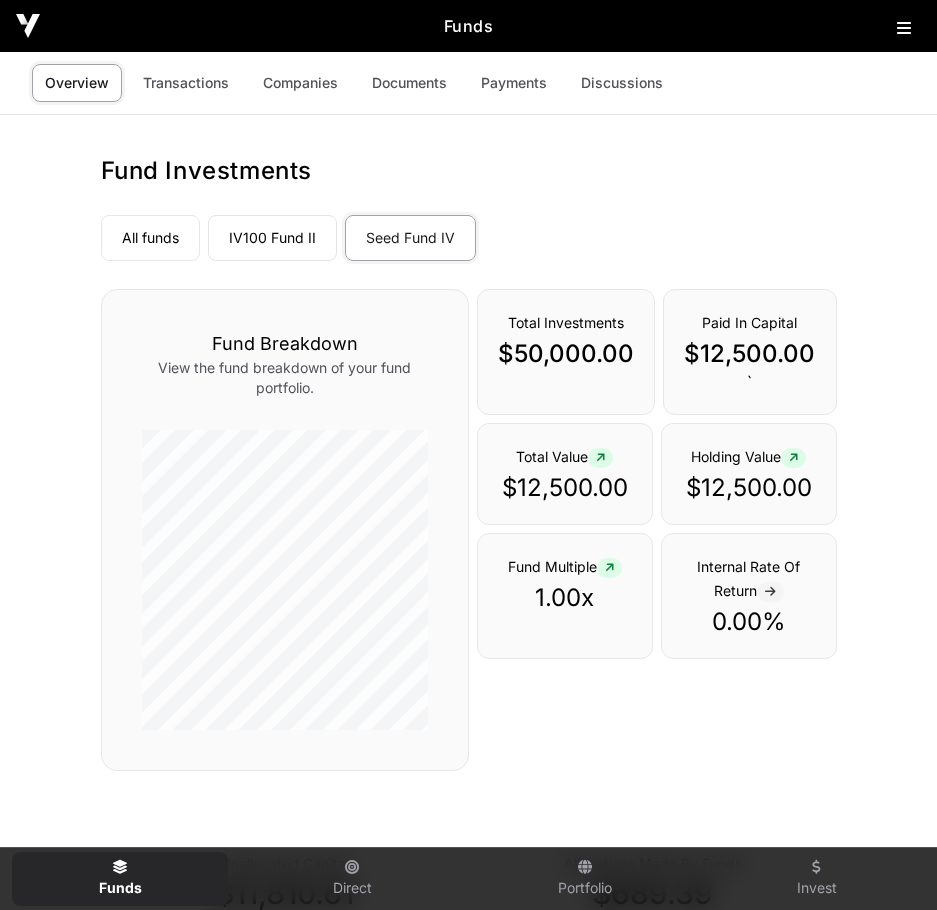 click 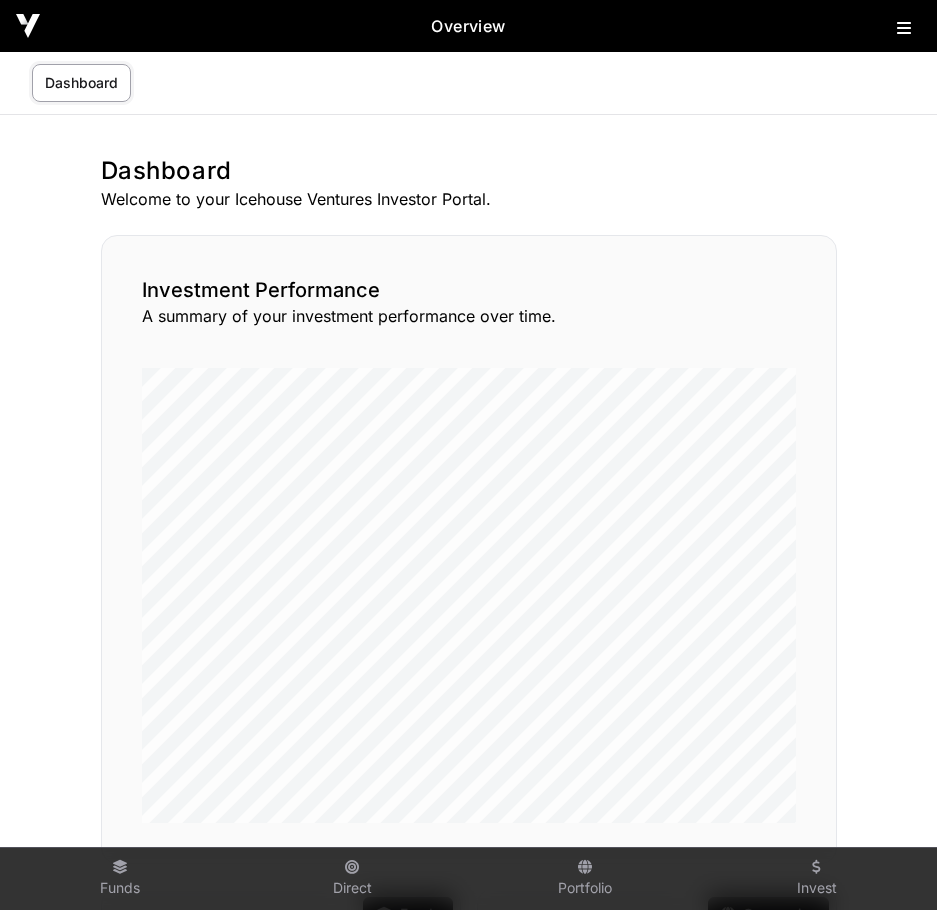 click 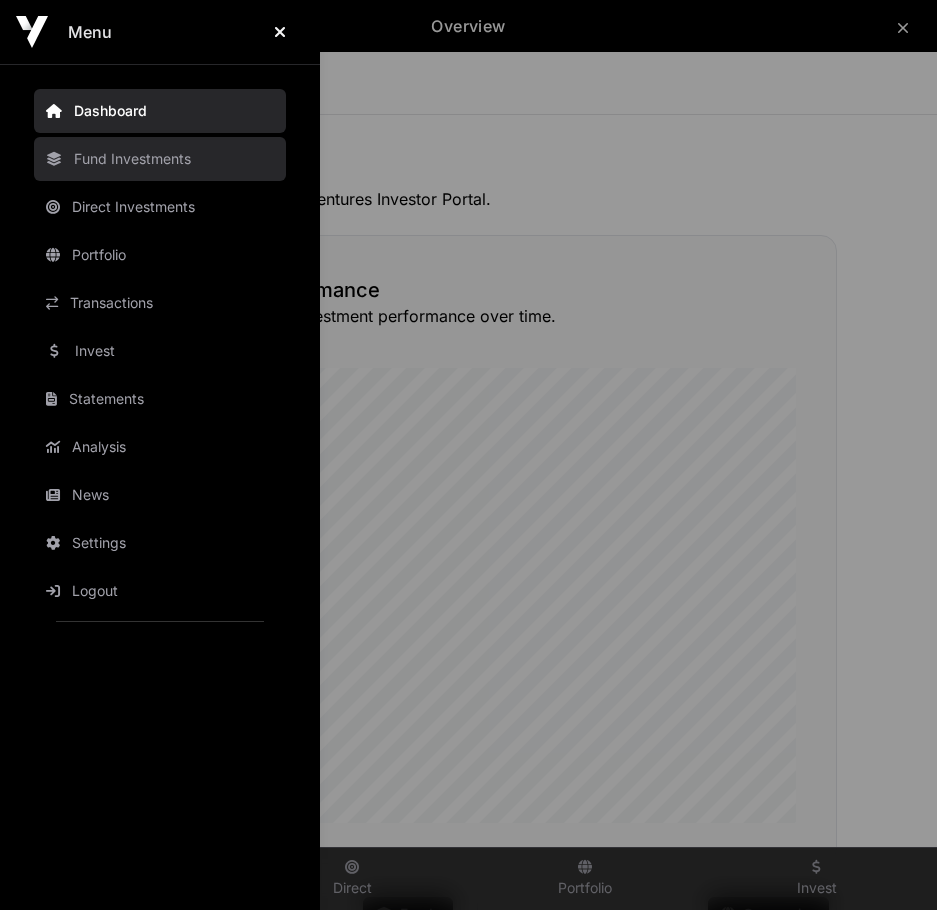 click on "Fund Investments" at bounding box center [160, 159] 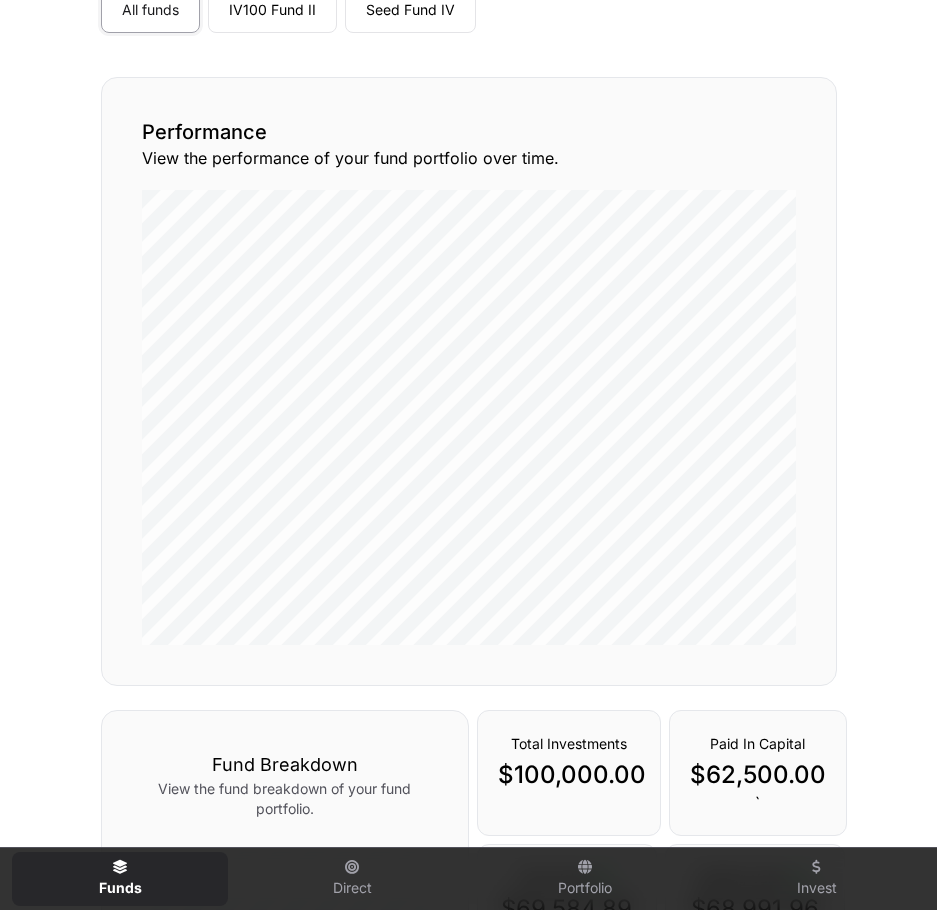 scroll, scrollTop: 0, scrollLeft: 0, axis: both 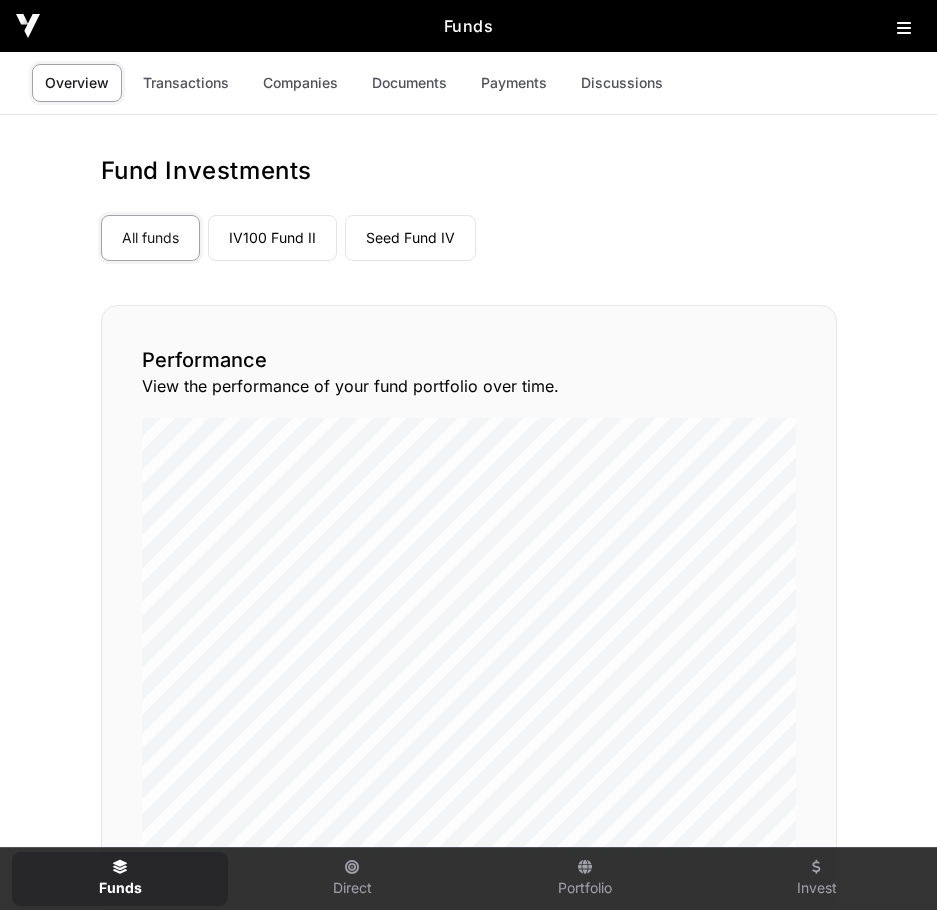click on "Funds" 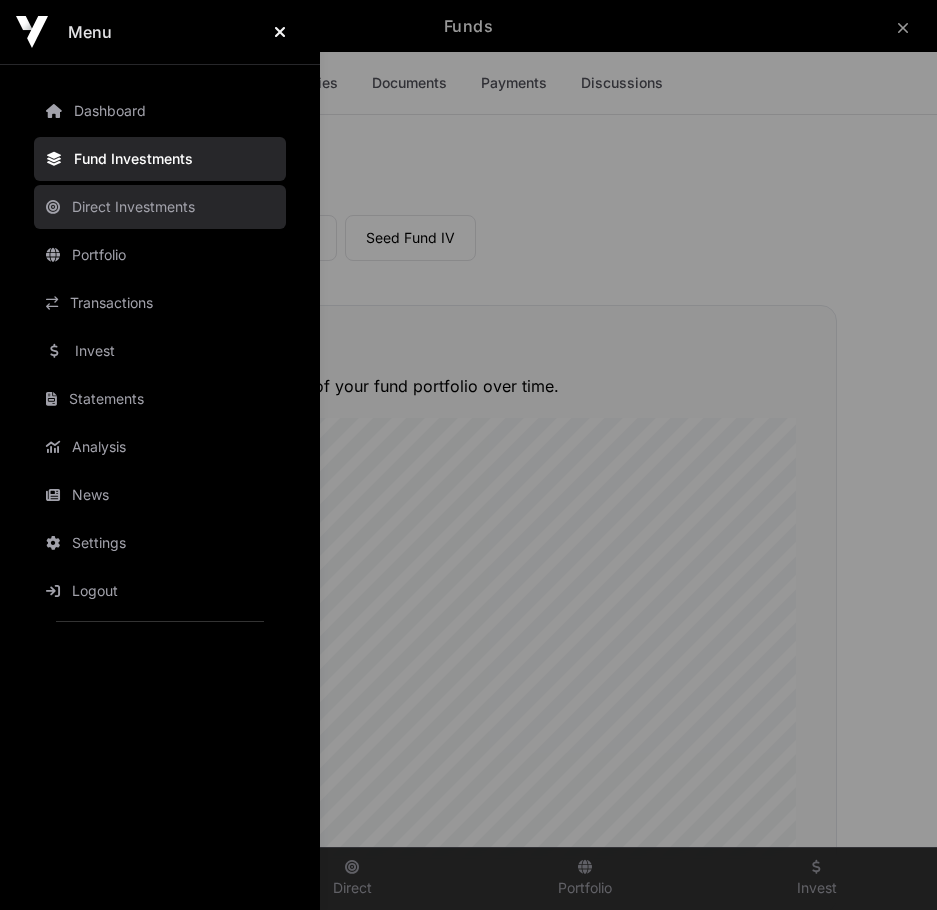 click on "Direct Investments" at bounding box center [160, 207] 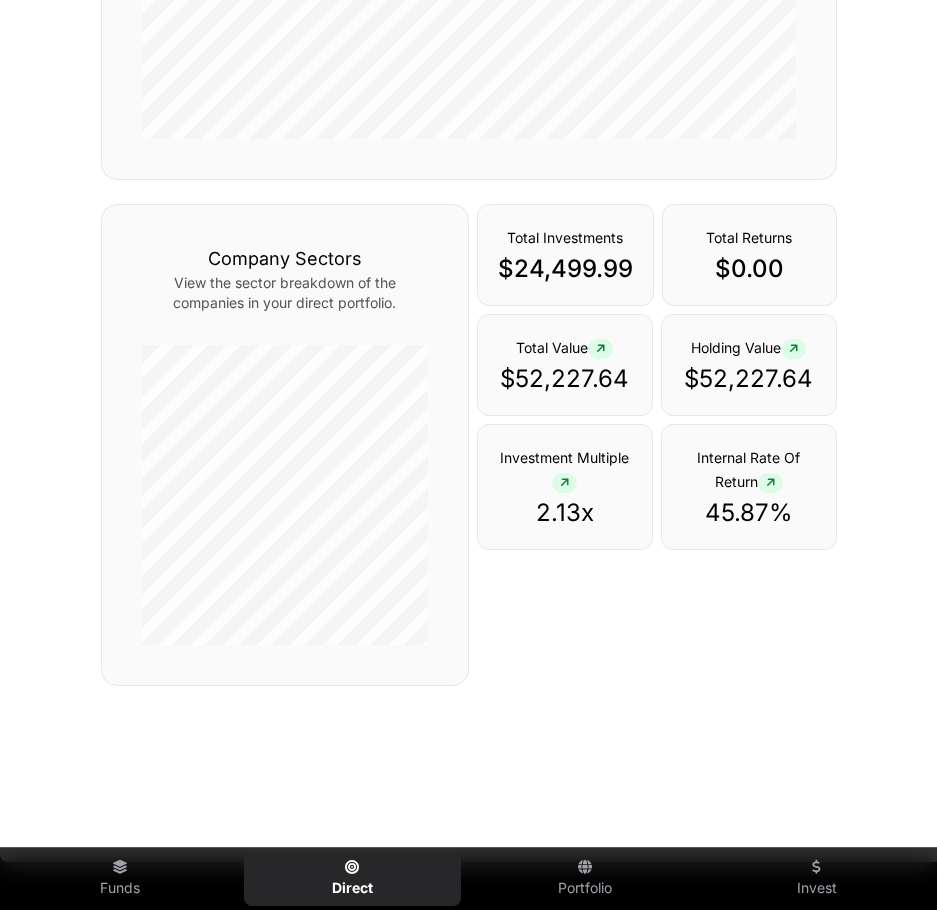scroll, scrollTop: 692, scrollLeft: 0, axis: vertical 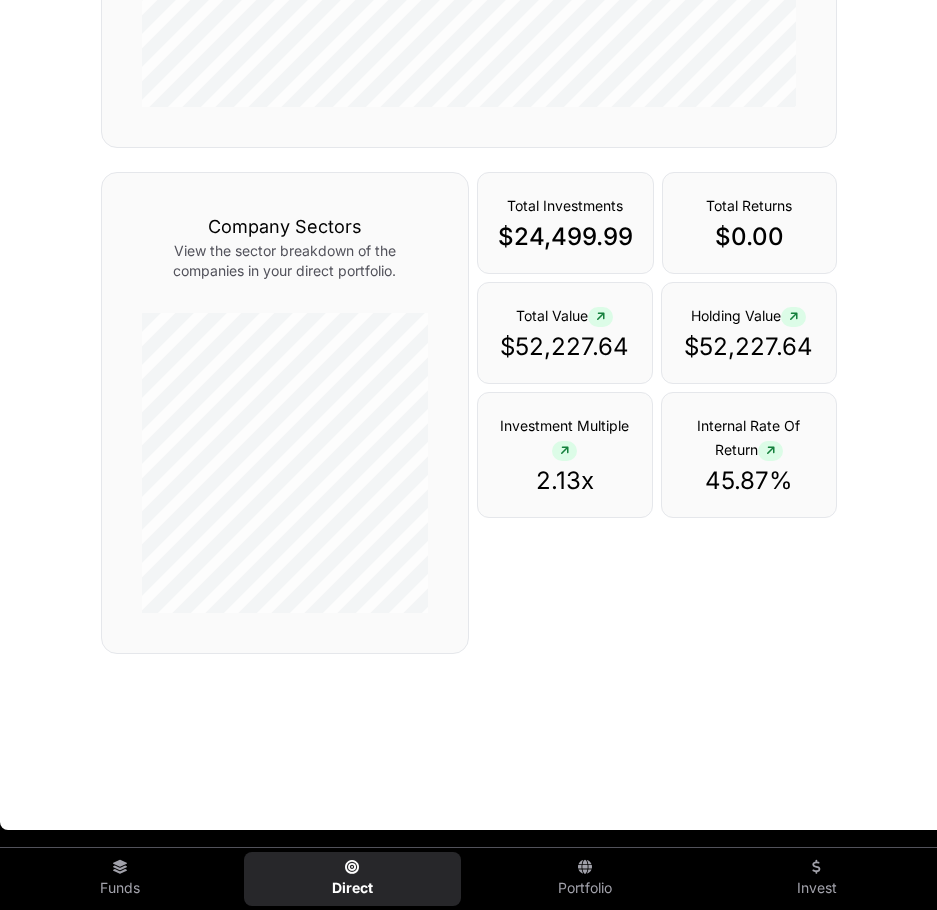 click on "Total Investments $24,499.99 Total Returns $0.00 Total Value  $52,227.64 Holding Value  $52,227.64 Investment Multiple  2.13x  Internal Rate Of Return  45.87%" 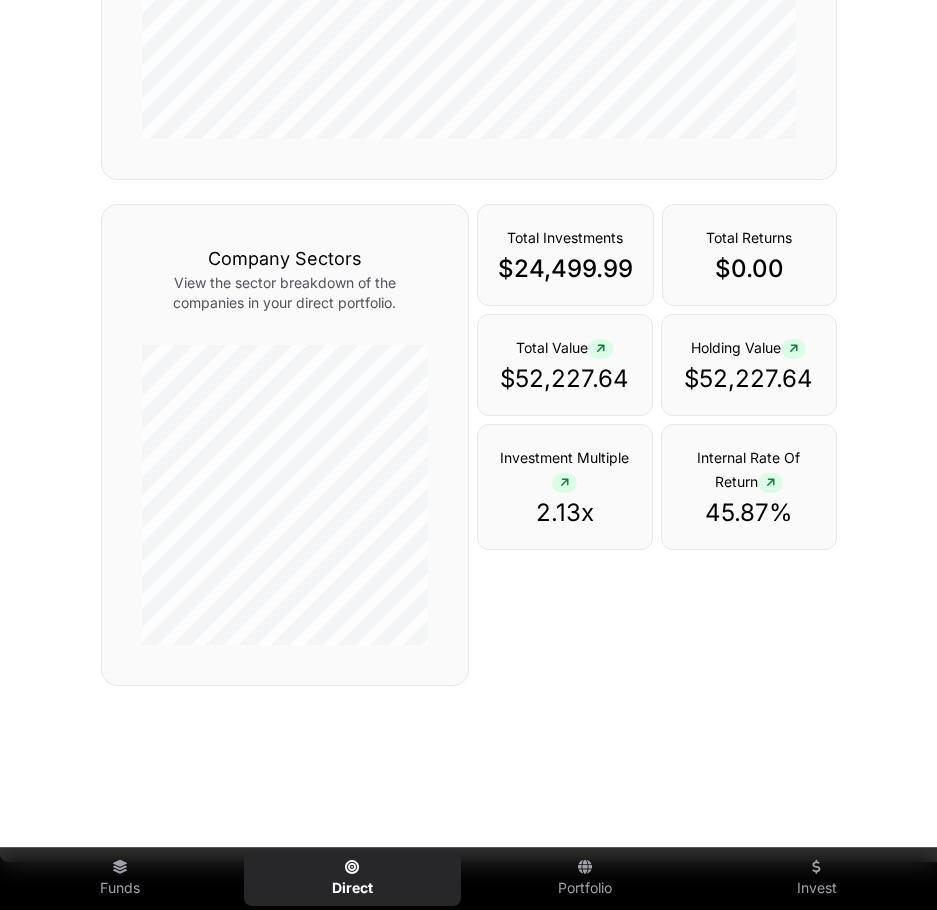 scroll, scrollTop: 692, scrollLeft: 0, axis: vertical 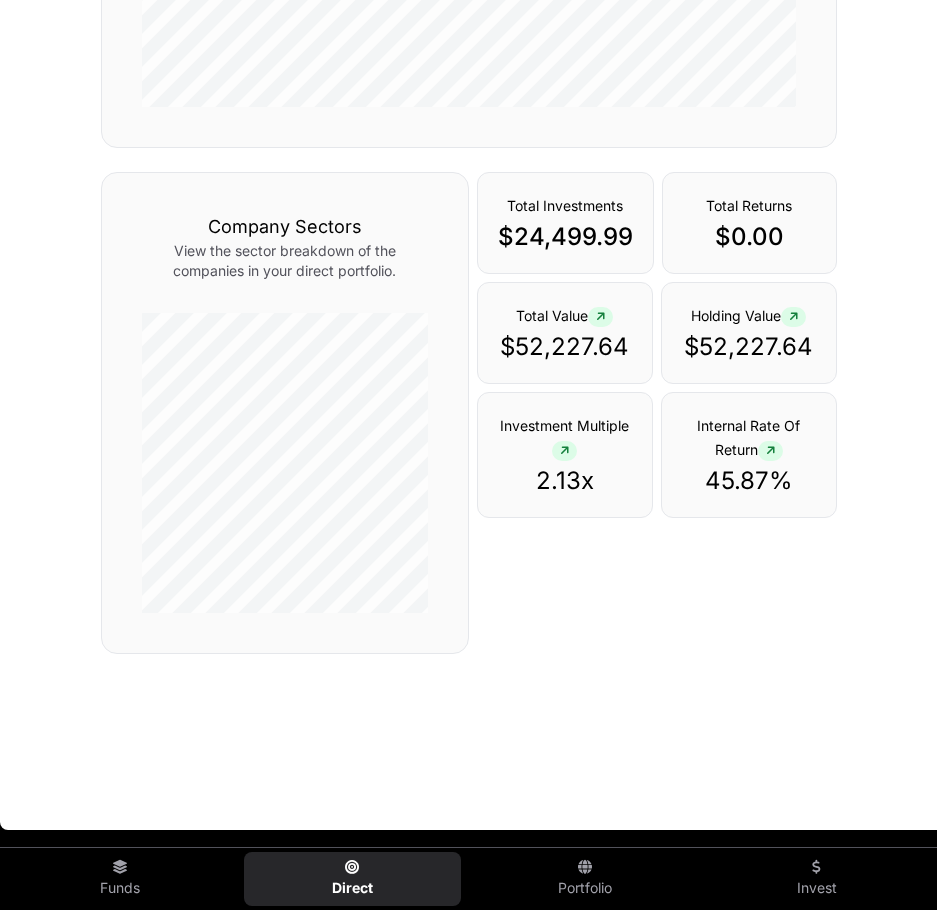 click on "$24,499.99" 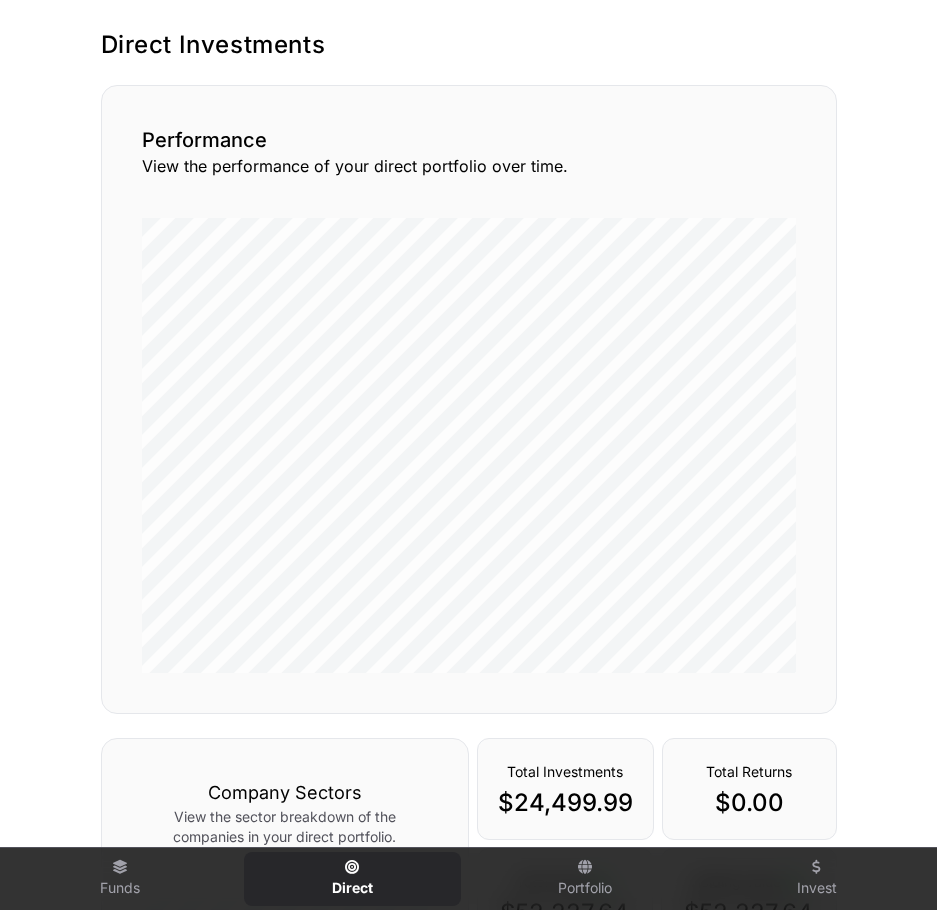 scroll, scrollTop: 0, scrollLeft: 0, axis: both 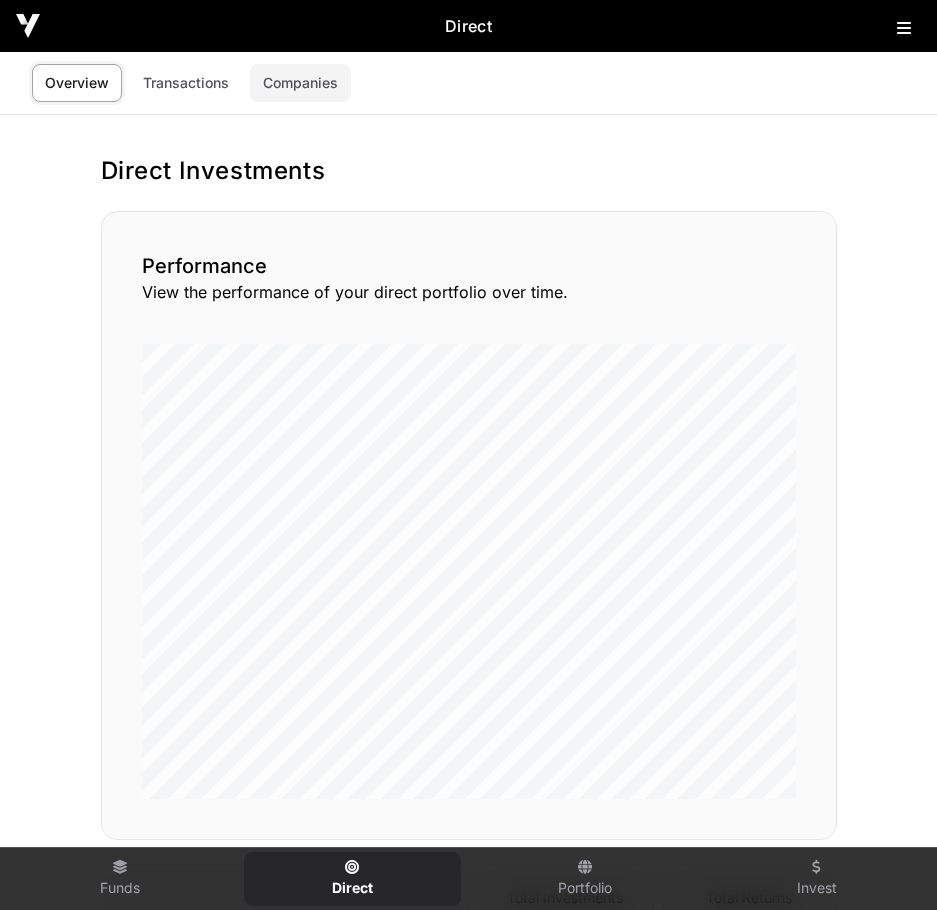 click on "Companies" 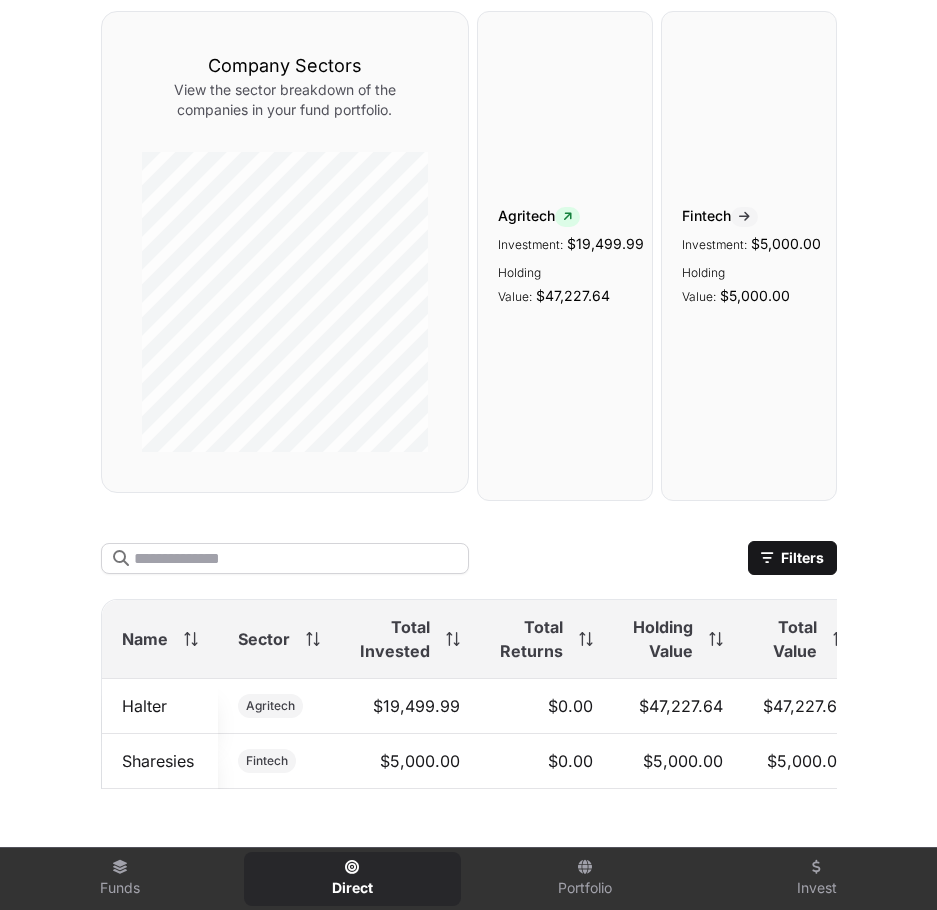 scroll, scrollTop: 342, scrollLeft: 0, axis: vertical 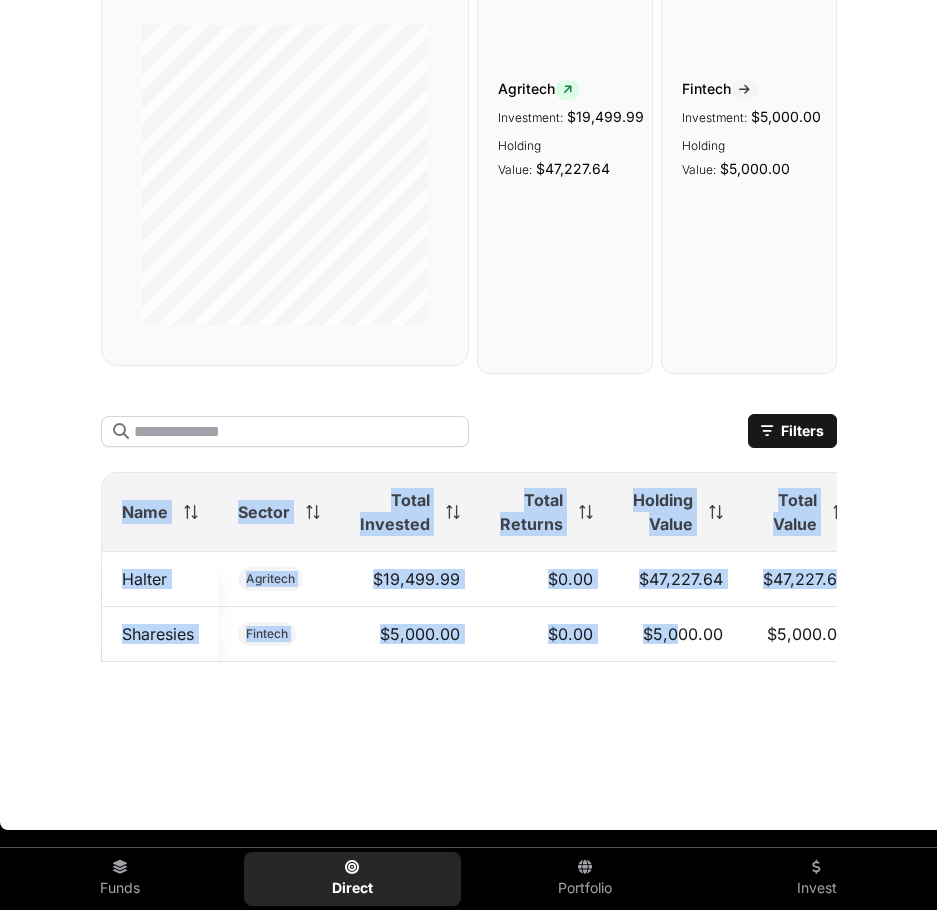 drag, startPoint x: 670, startPoint y: 642, endPoint x: 753, endPoint y: 650, distance: 83.38465 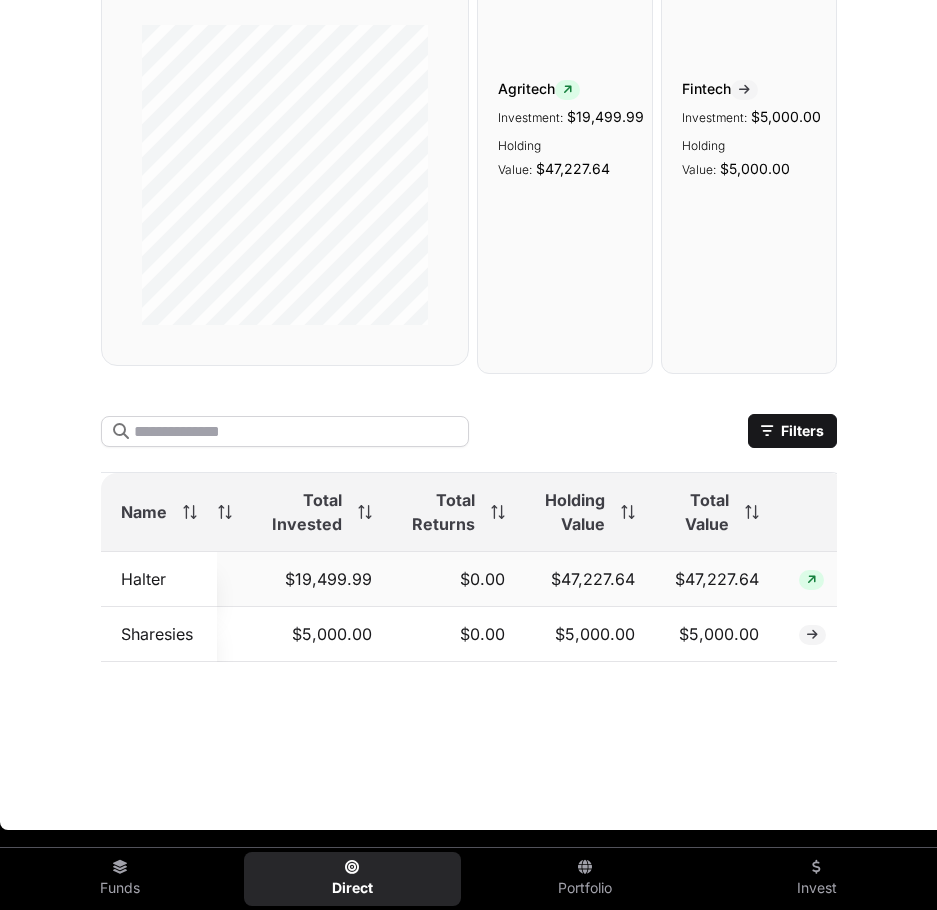 click on "$47,227.64" 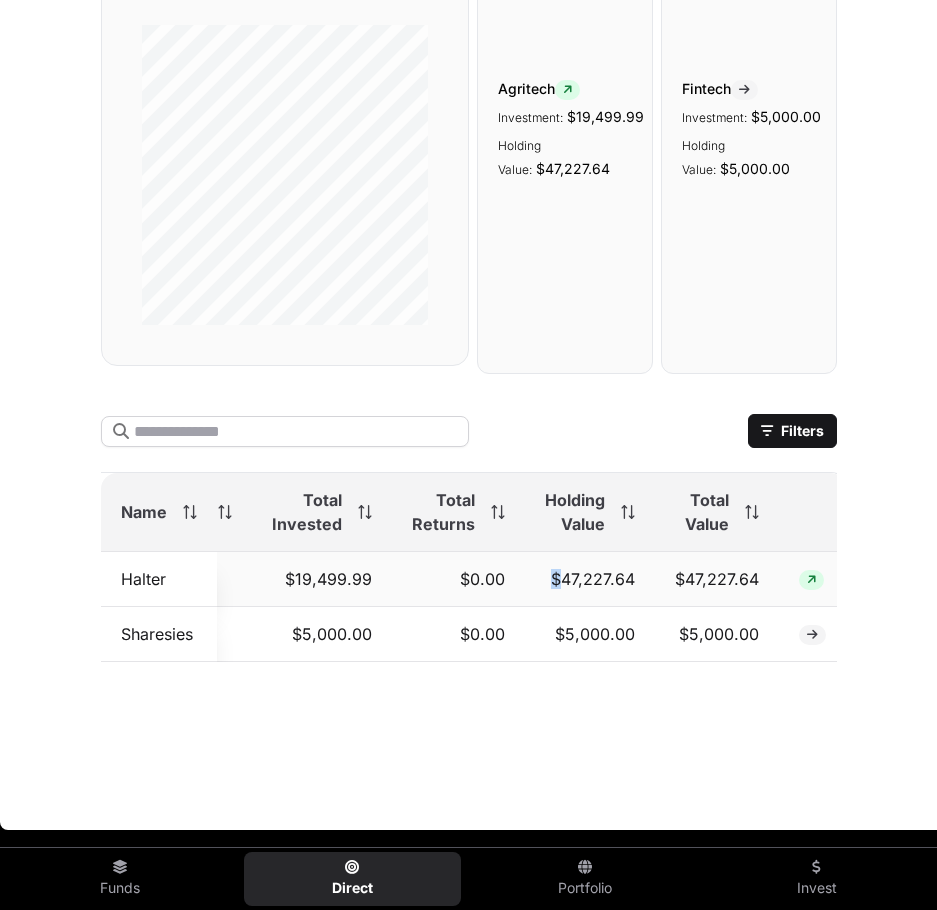 drag, startPoint x: 552, startPoint y: 553, endPoint x: 518, endPoint y: 562, distance: 35.17101 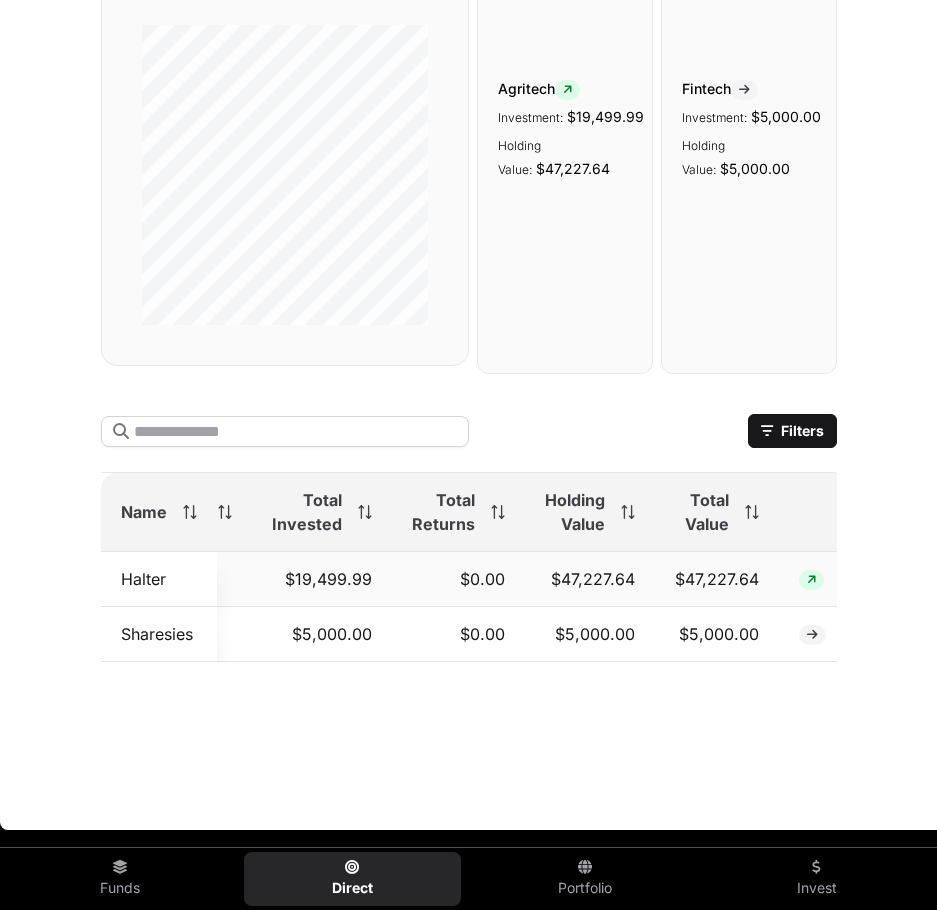 click on "$0.00" 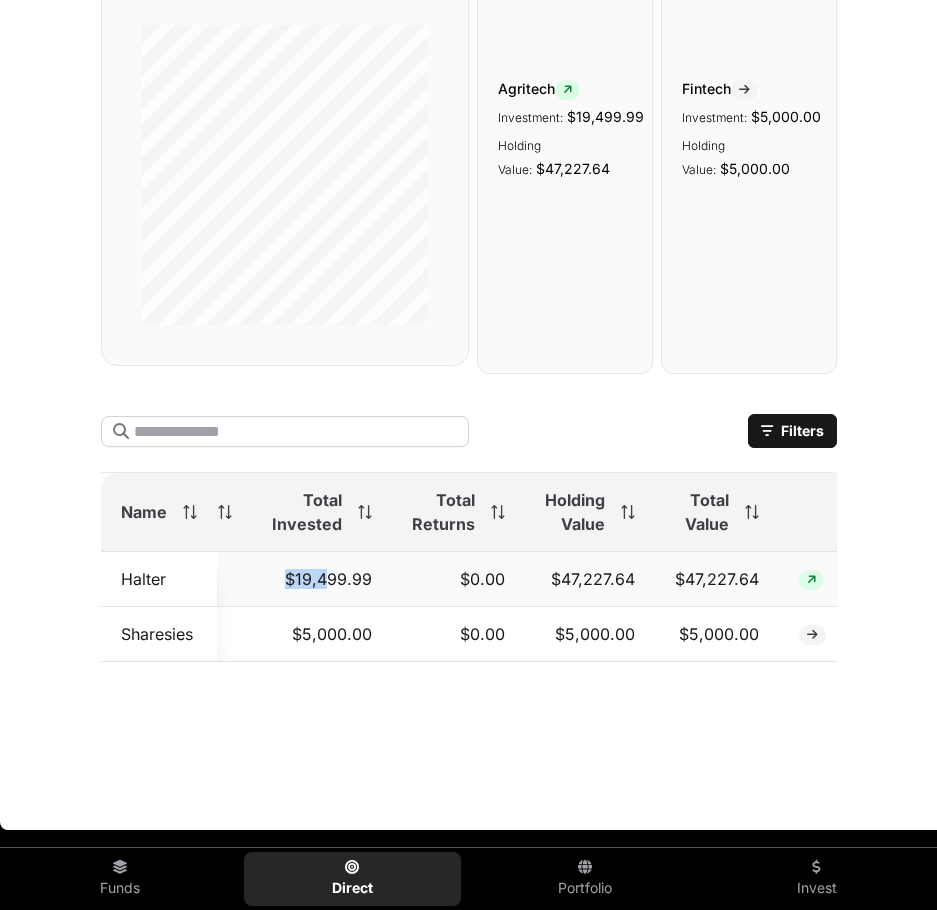 drag, startPoint x: 322, startPoint y: 570, endPoint x: 170, endPoint y: 552, distance: 153.06207 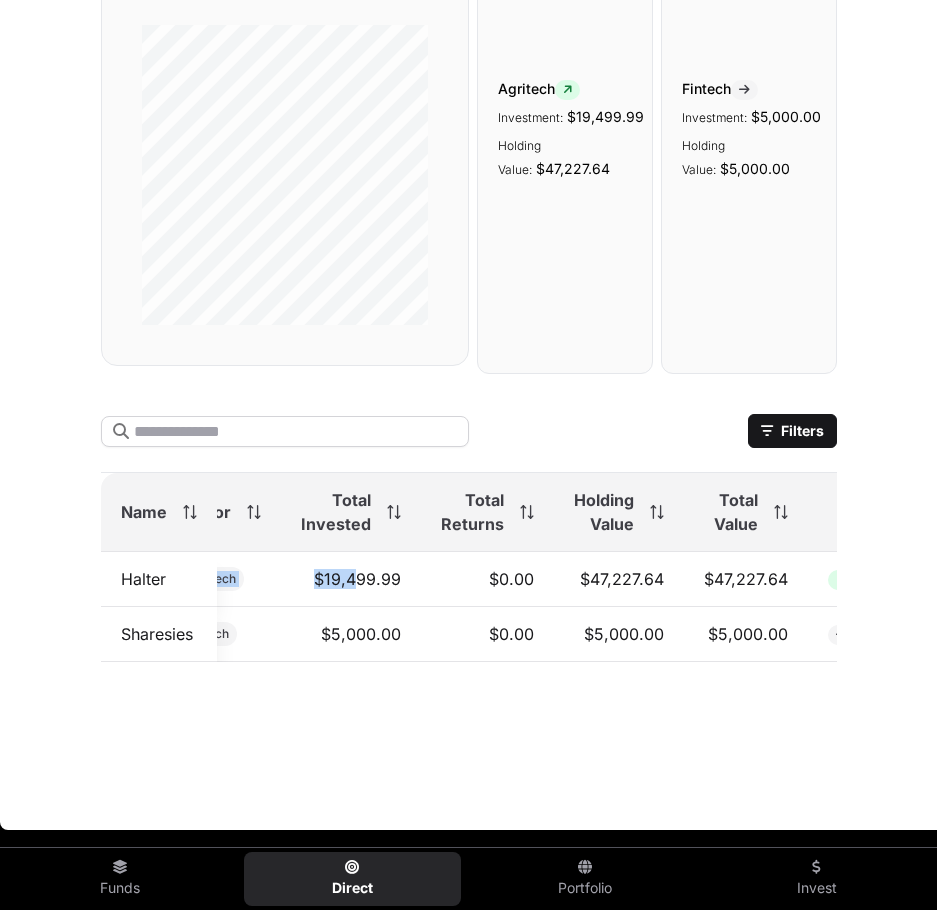 scroll, scrollTop: 0, scrollLeft: 88, axis: horizontal 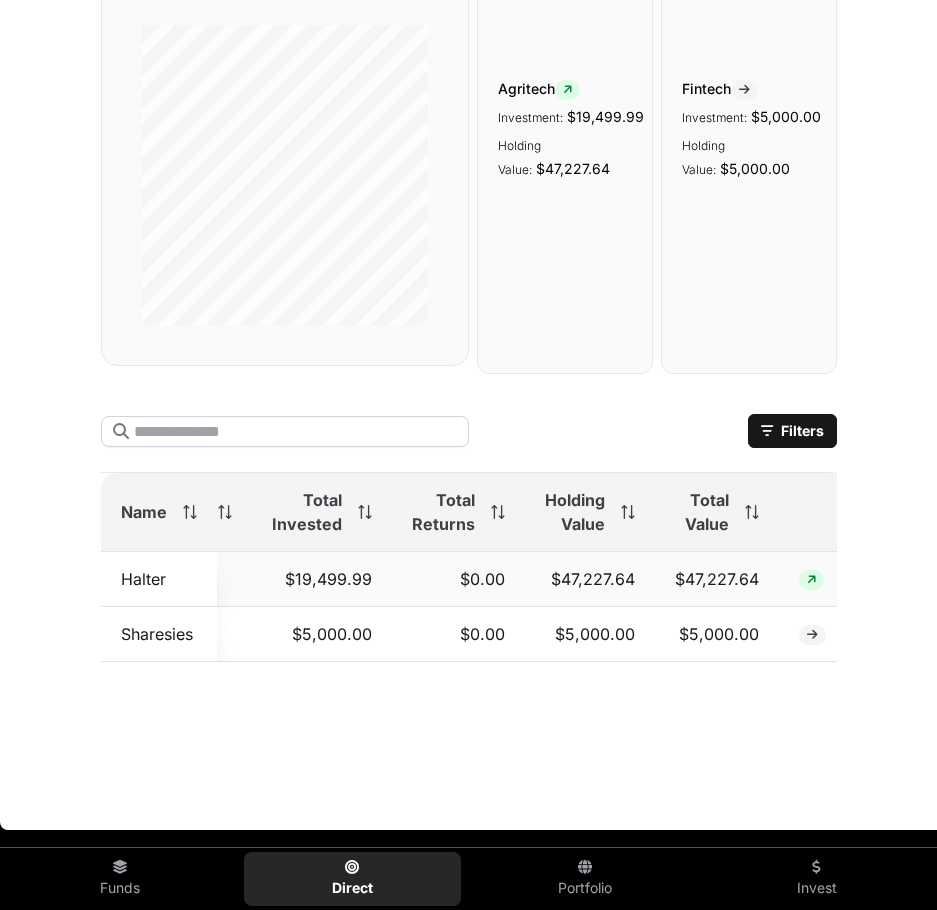 click on "$47,227.64" 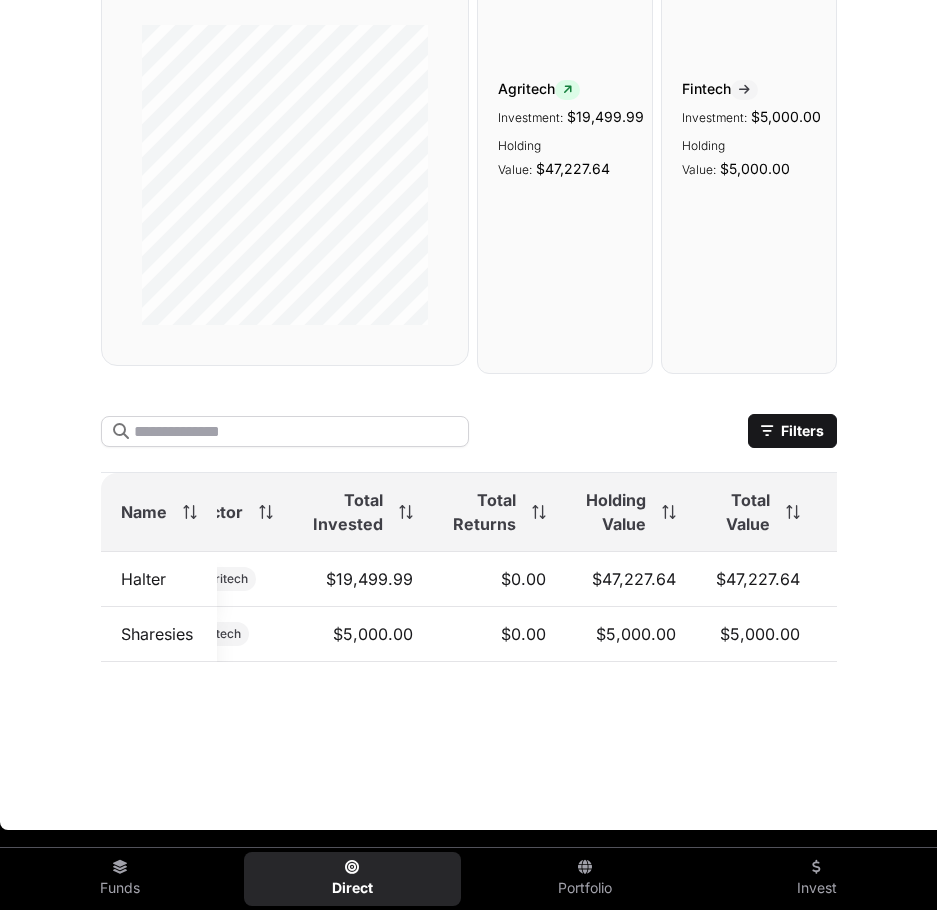 scroll, scrollTop: 0, scrollLeft: 88, axis: horizontal 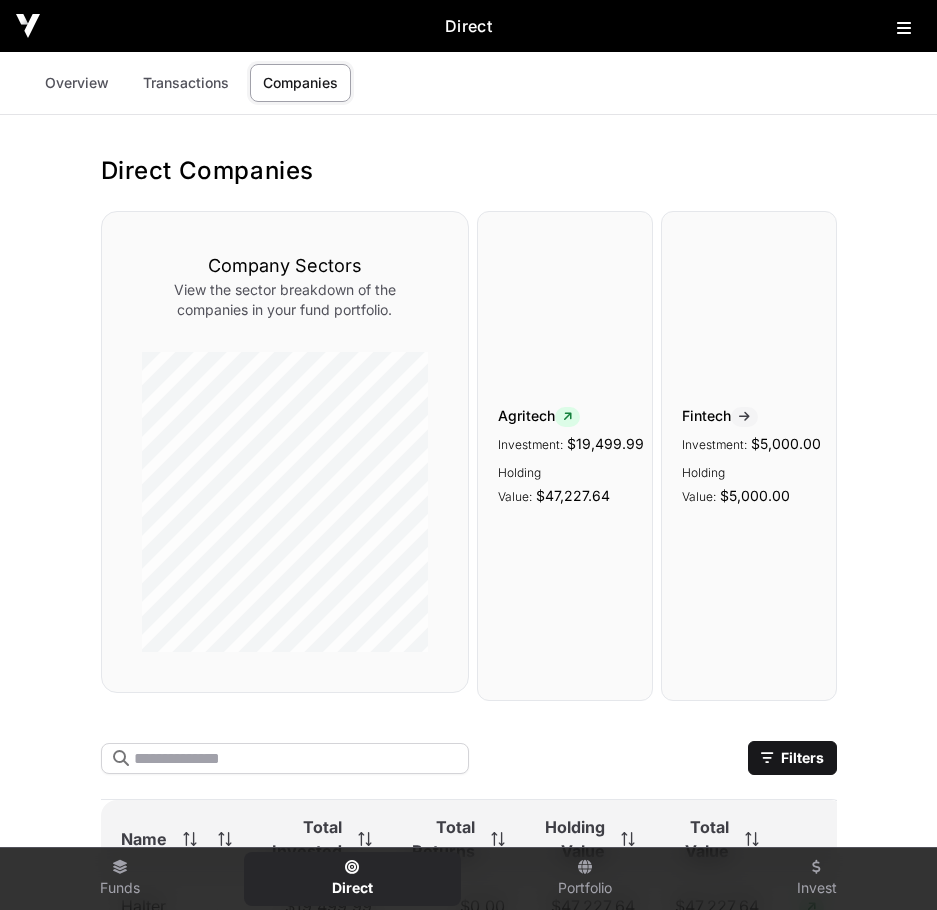 click on "Agritech Investment: [PRICE] Holding Value: [PRICE]" 